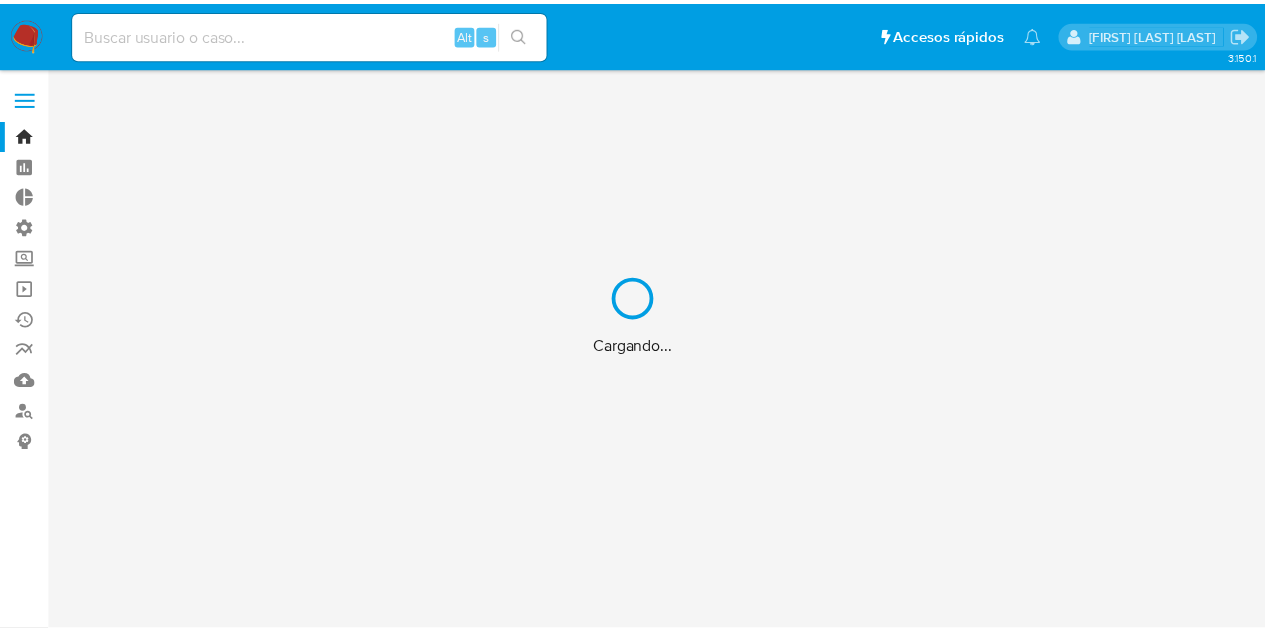 scroll, scrollTop: 0, scrollLeft: 0, axis: both 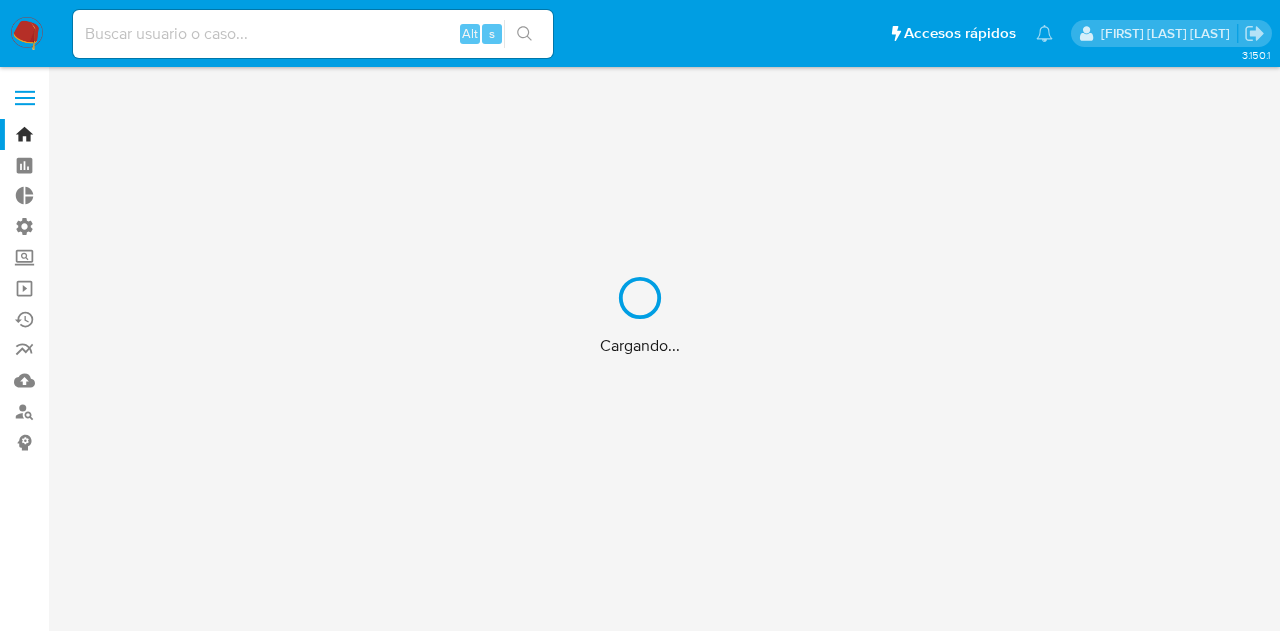 click on "Cargando..." at bounding box center (640, 315) 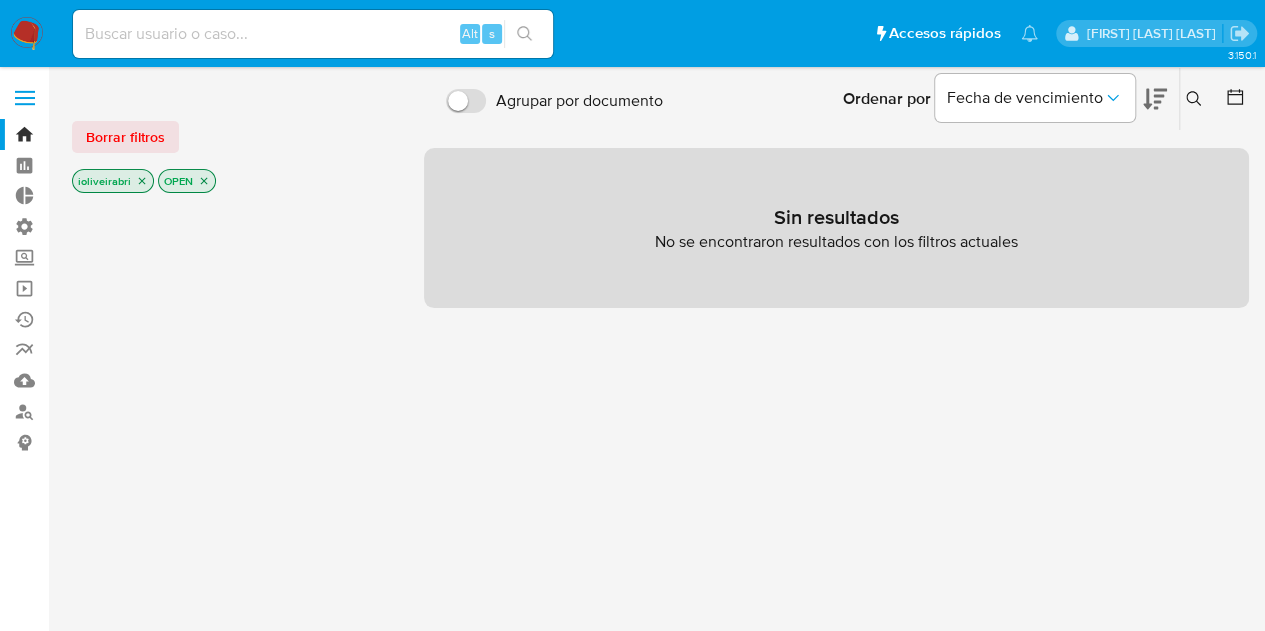 click at bounding box center [25, 98] 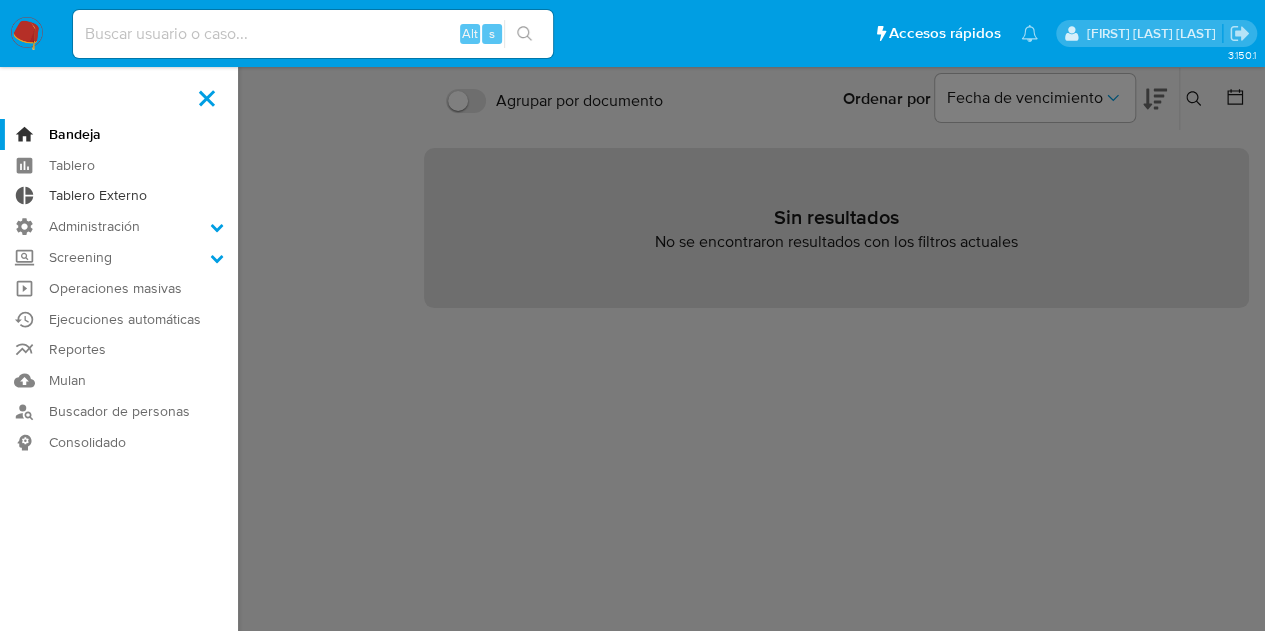 click on "Tablero Externo" at bounding box center [119, 196] 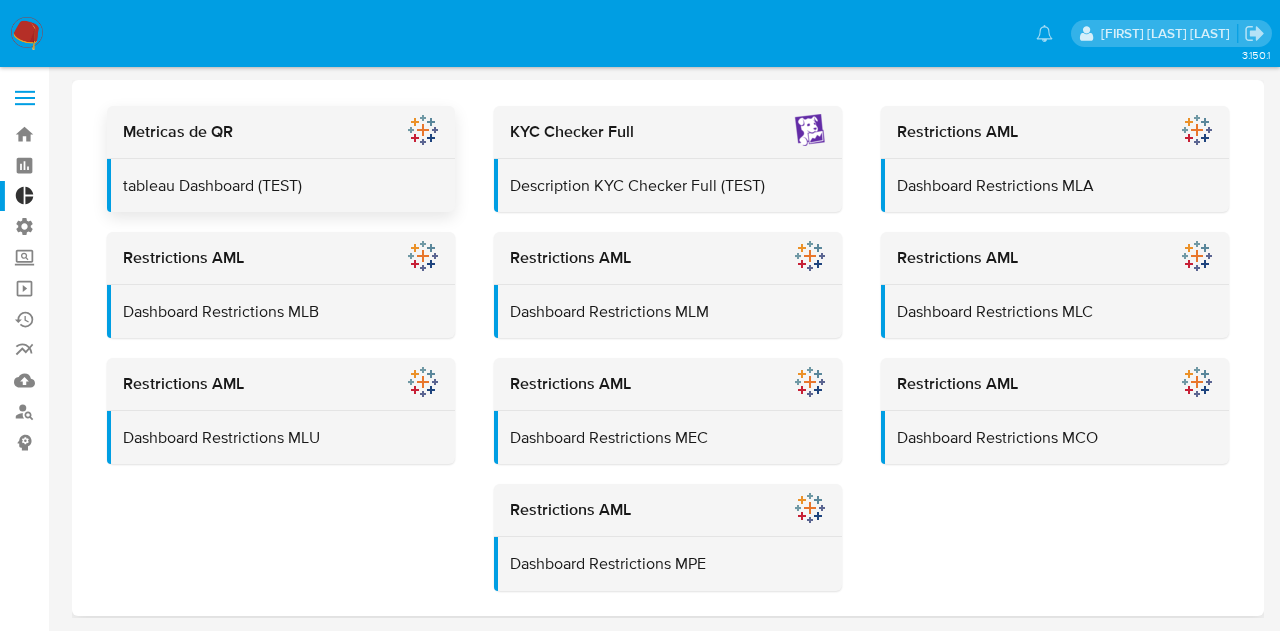 scroll, scrollTop: 0, scrollLeft: 0, axis: both 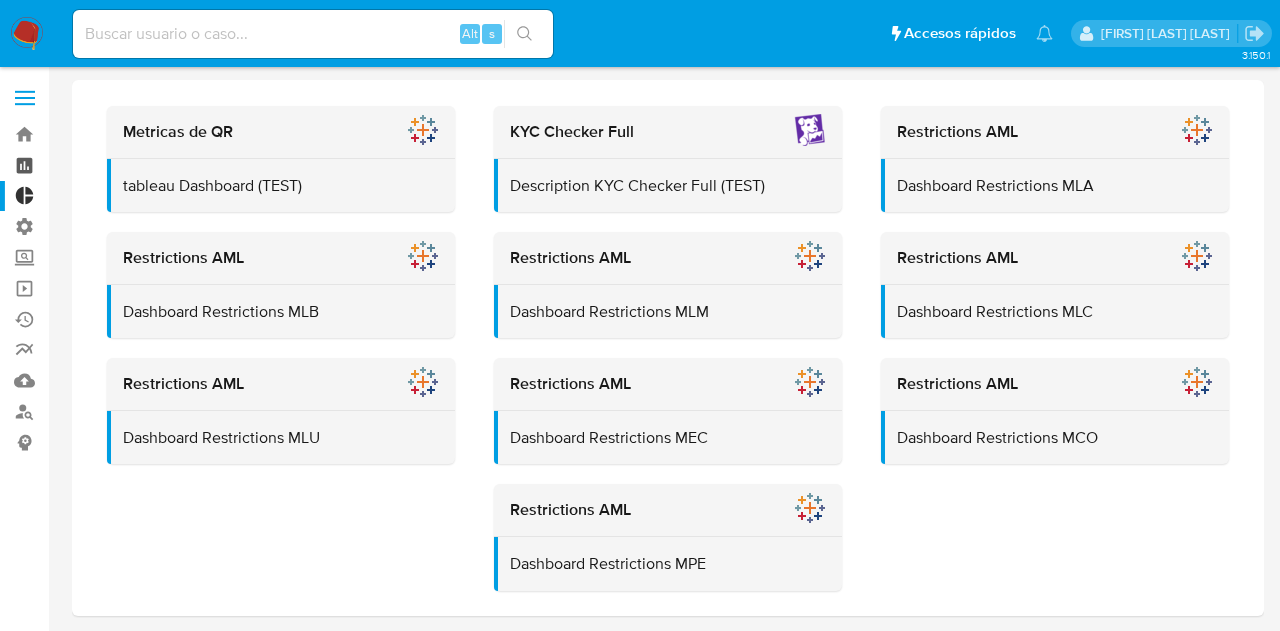 click on "Tablero" at bounding box center (119, 165) 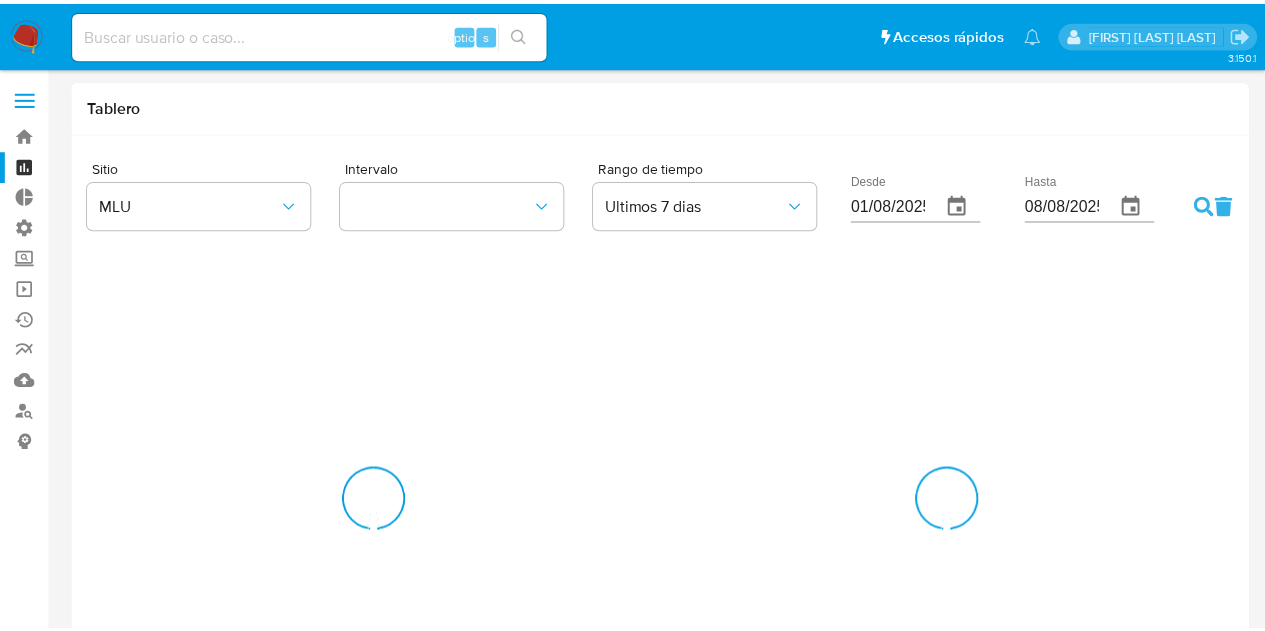 scroll, scrollTop: 0, scrollLeft: 0, axis: both 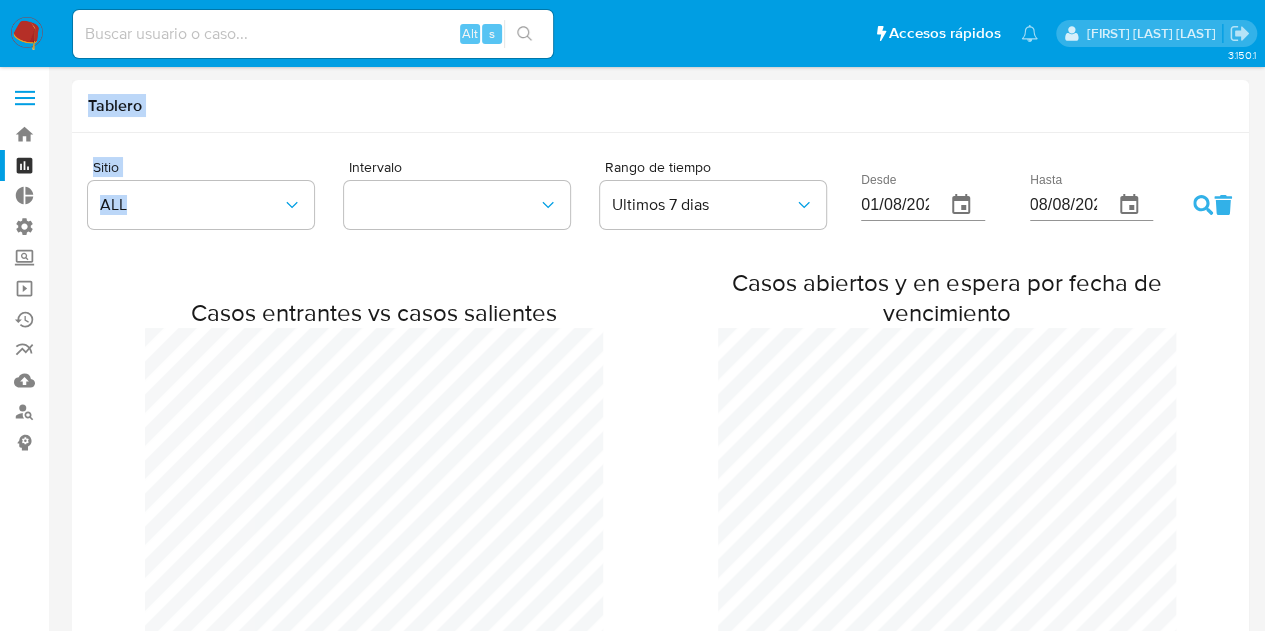 drag, startPoint x: 106, startPoint y: 126, endPoint x: 156, endPoint y: 139, distance: 51.662365 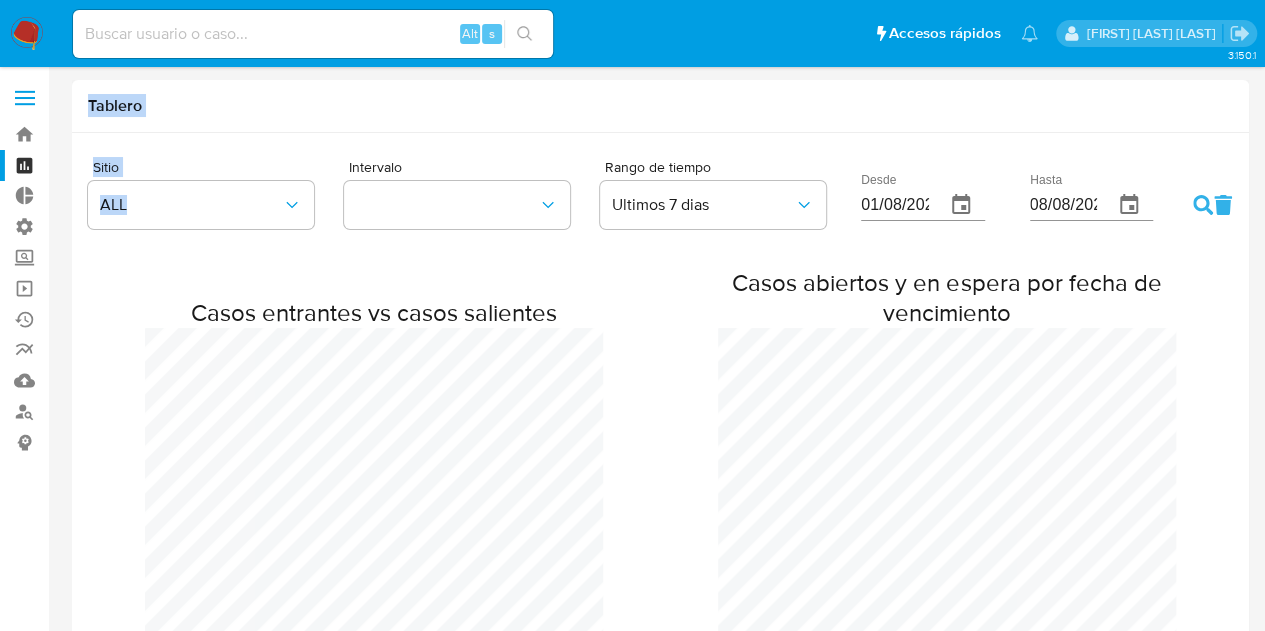 click on "Tablero" at bounding box center [660, 106] 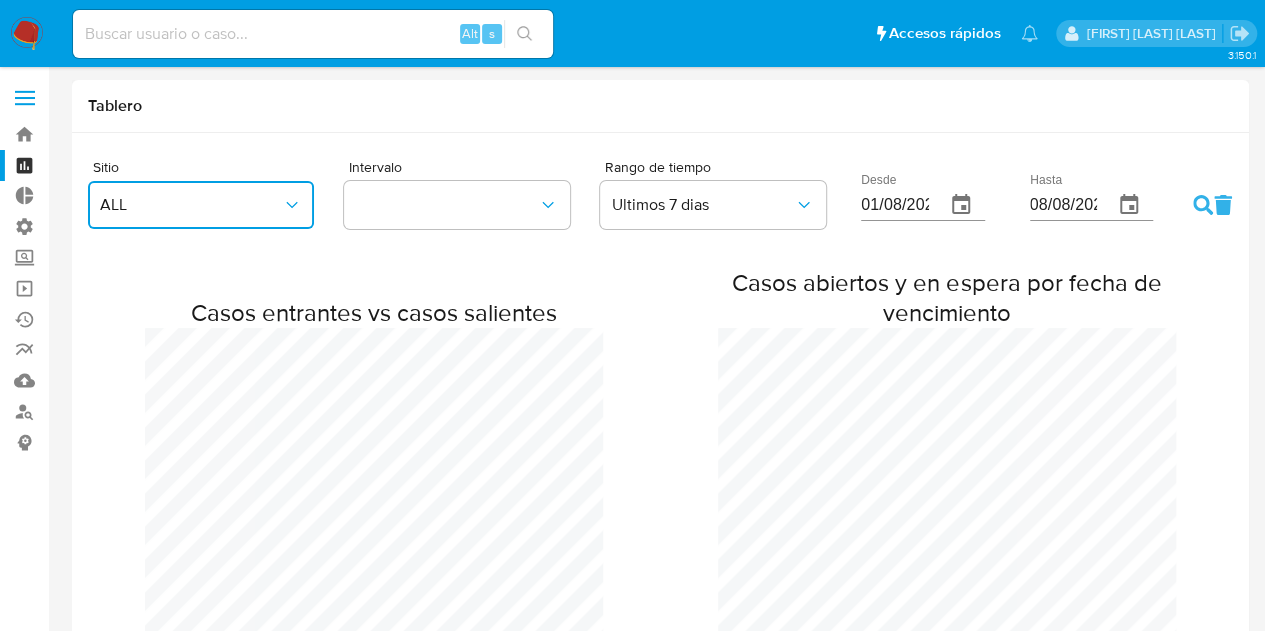 click on "ALL" at bounding box center (191, 205) 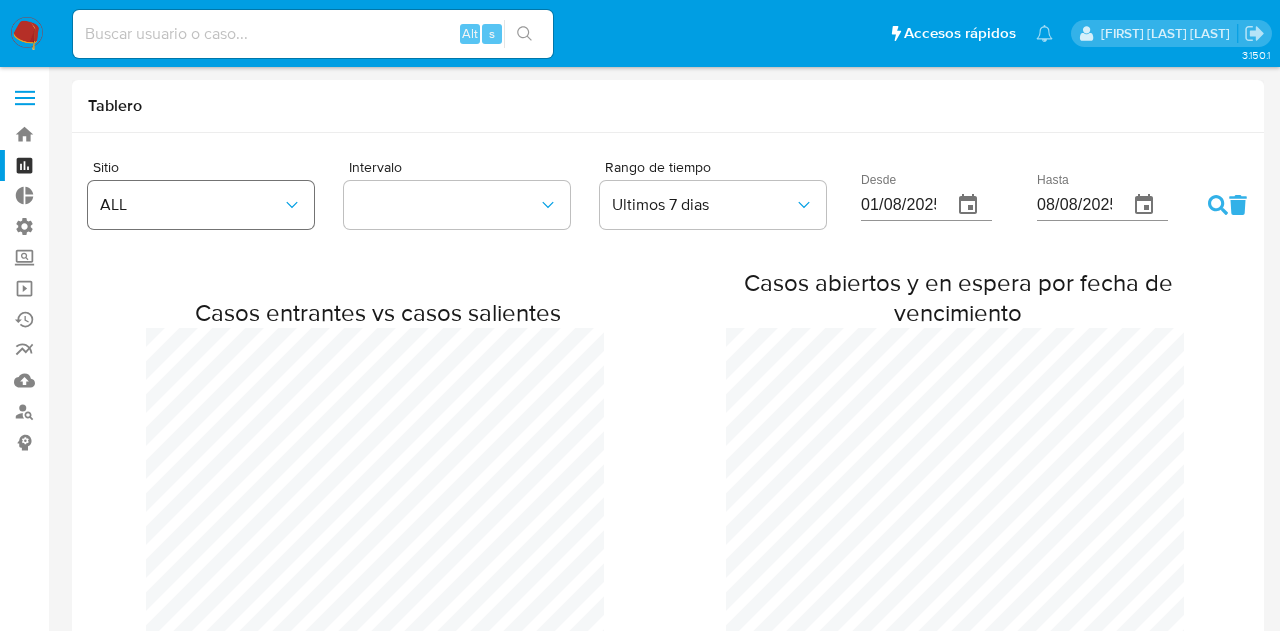 scroll, scrollTop: 998674, scrollLeft: 998734, axis: both 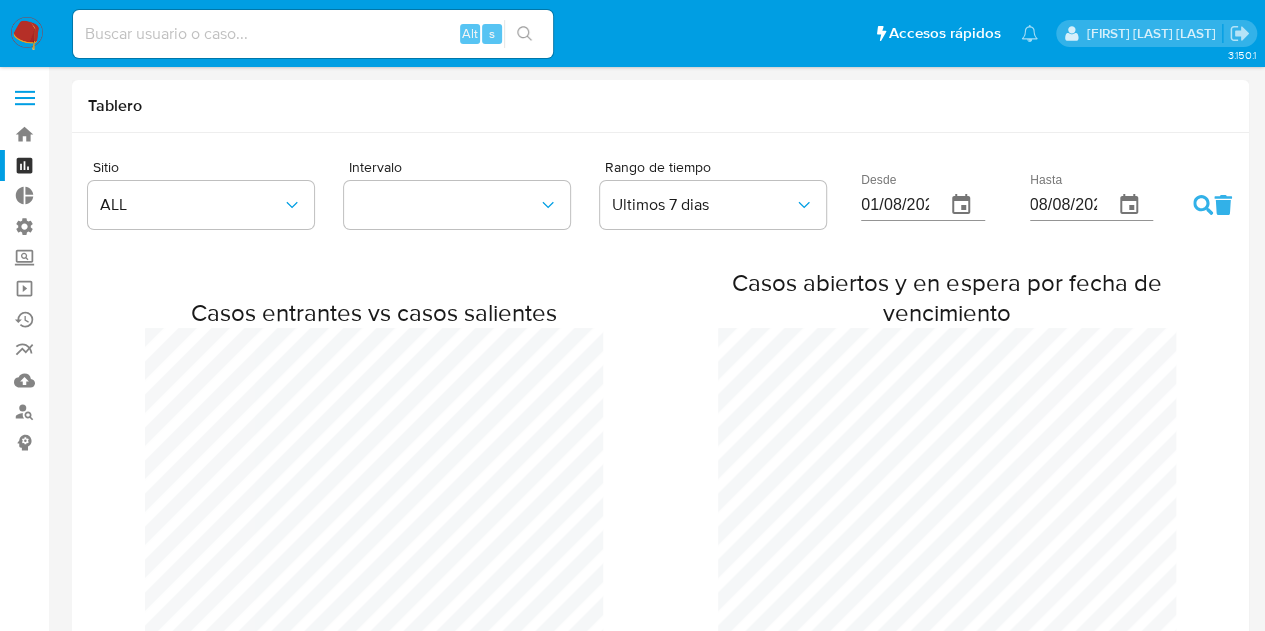 click on "Sitio" at bounding box center (221, 167) 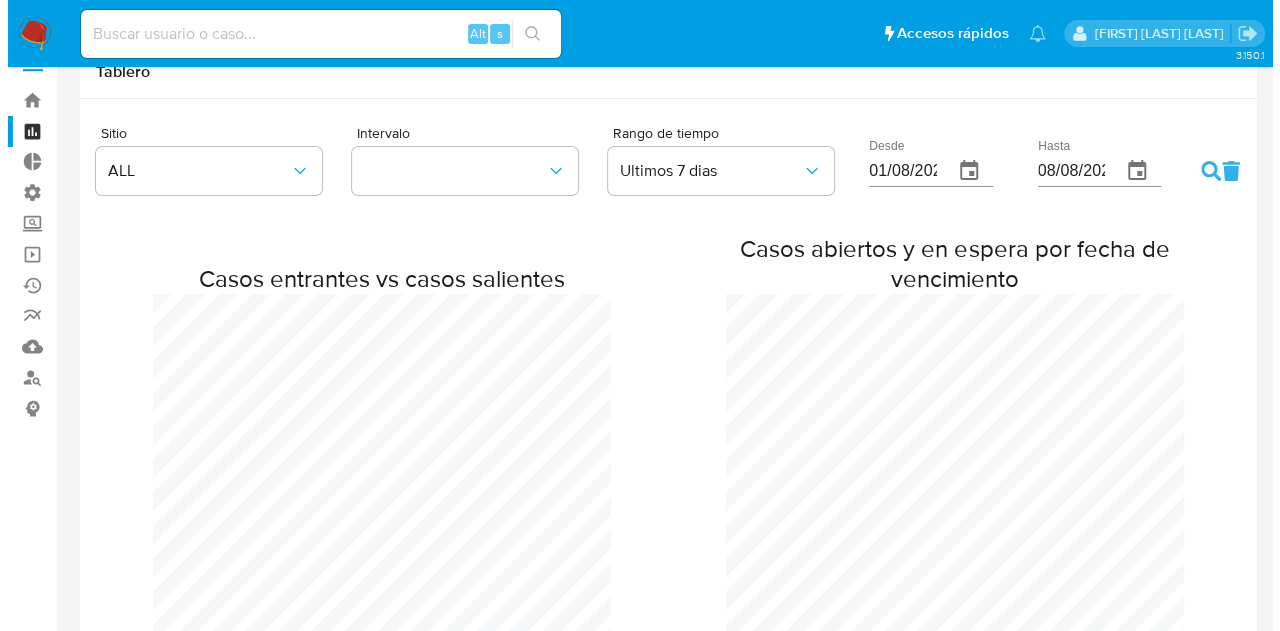 scroll, scrollTop: 0, scrollLeft: 0, axis: both 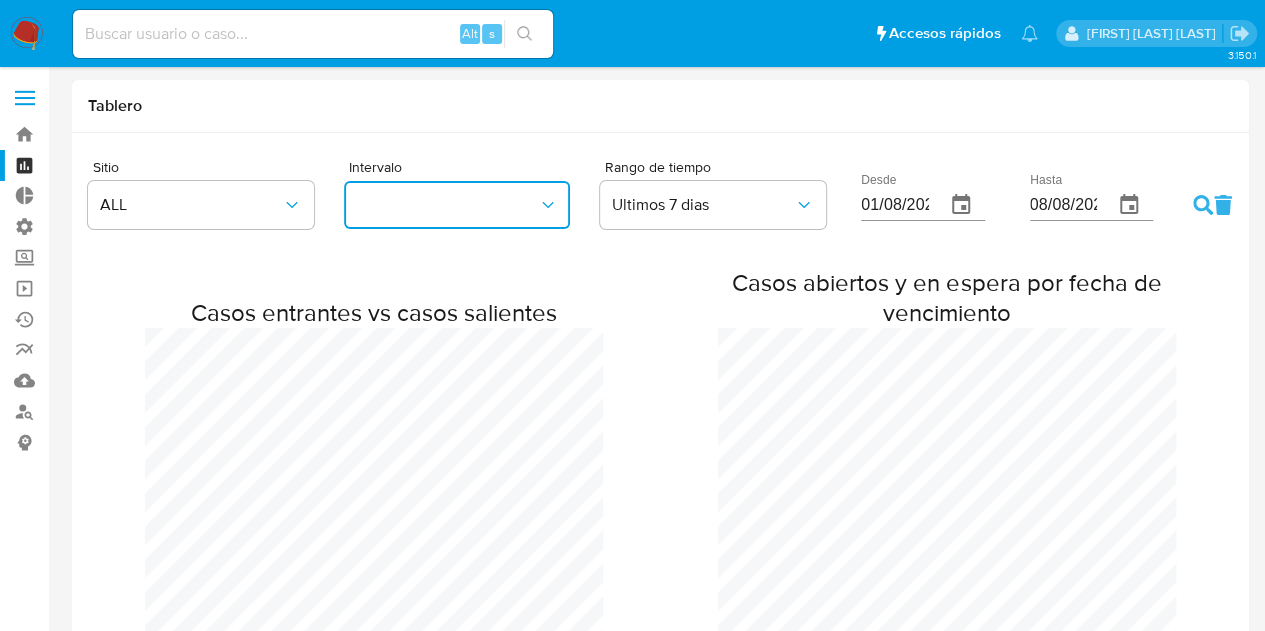 click at bounding box center [457, 205] 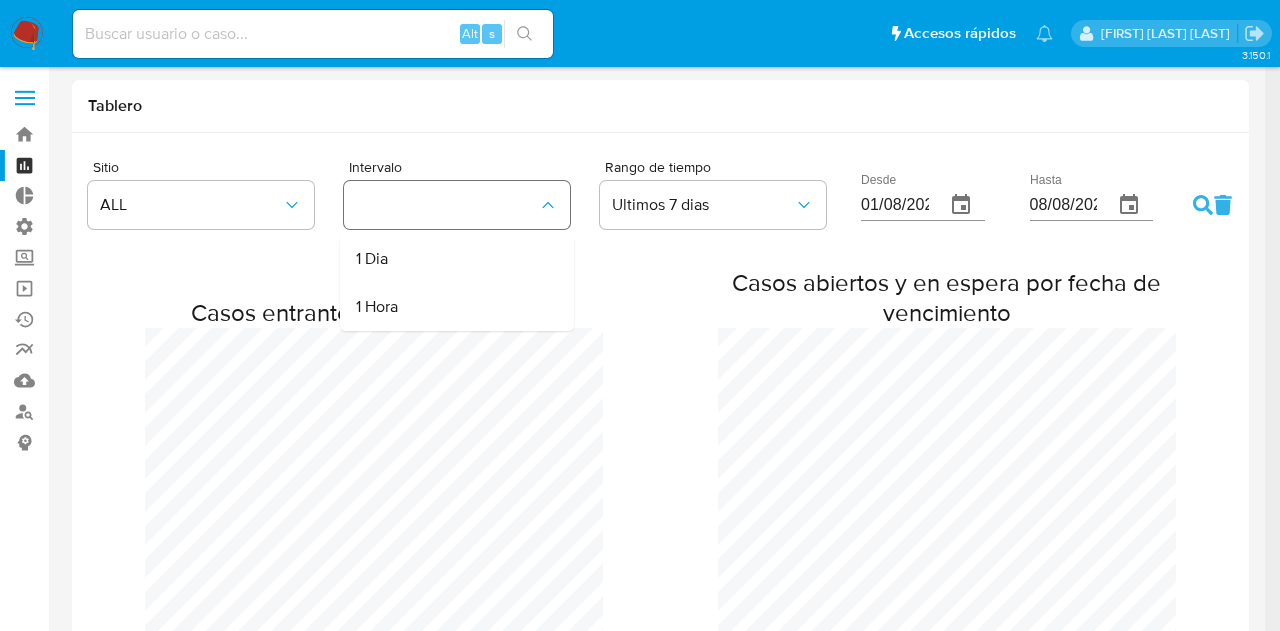 scroll, scrollTop: 998674, scrollLeft: 998734, axis: both 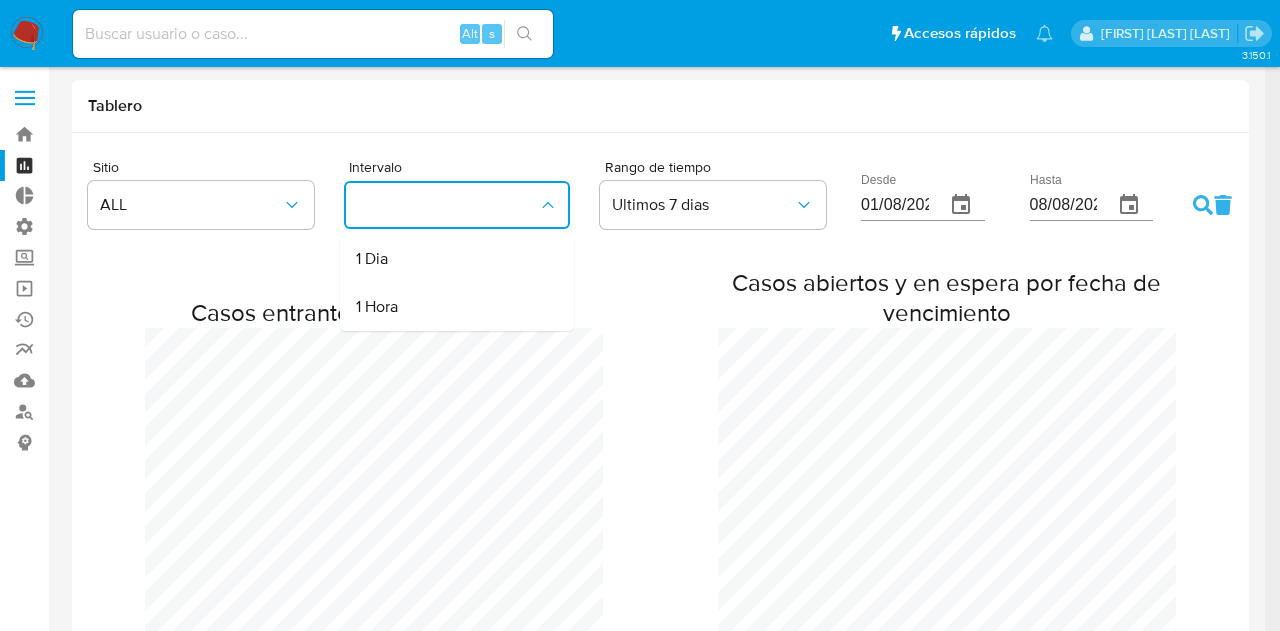 click at bounding box center (457, 205) 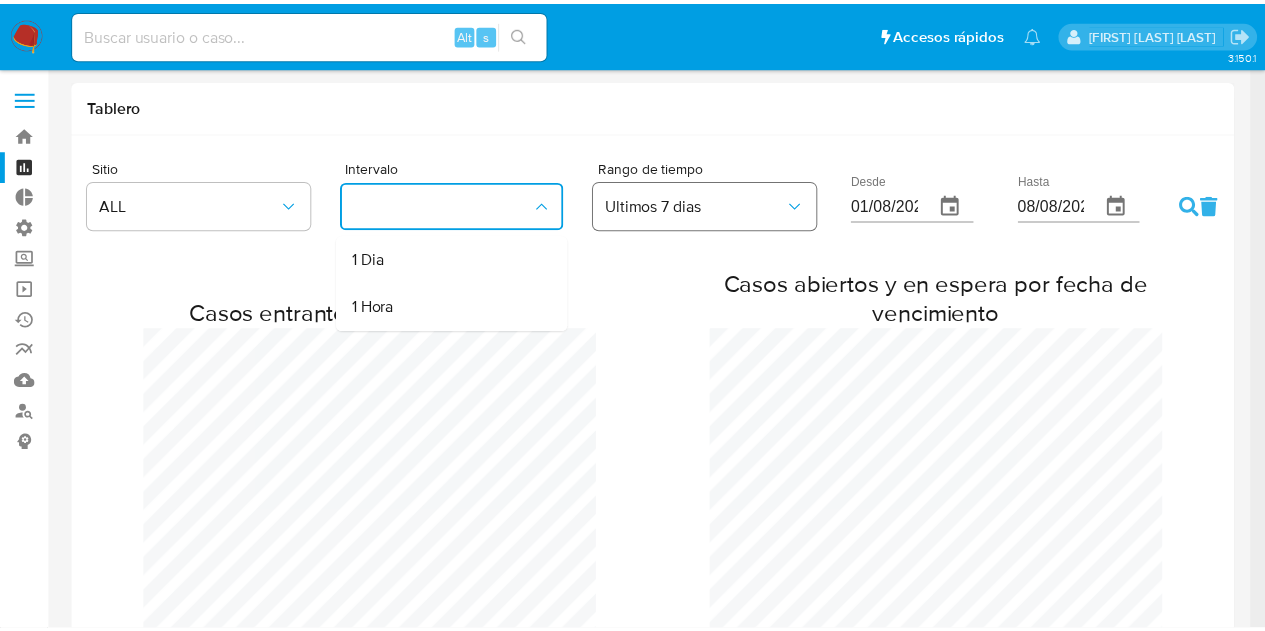 scroll, scrollTop: 998674, scrollLeft: 998735, axis: both 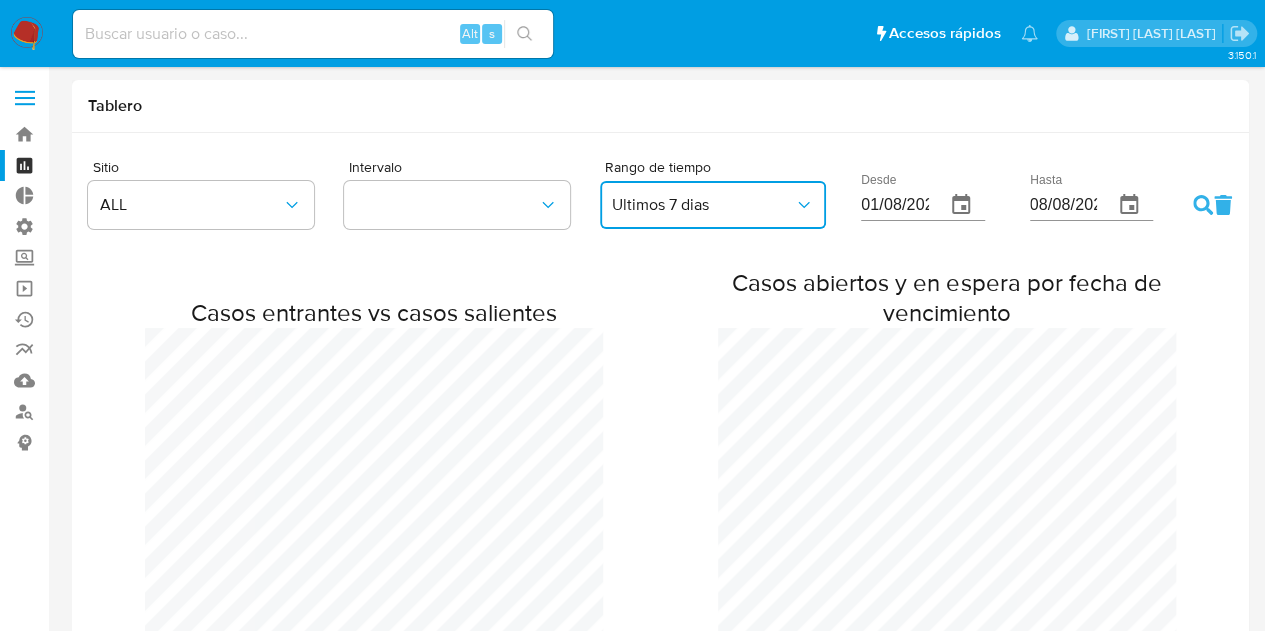 click on "Ultimos 7 dias" at bounding box center [703, 205] 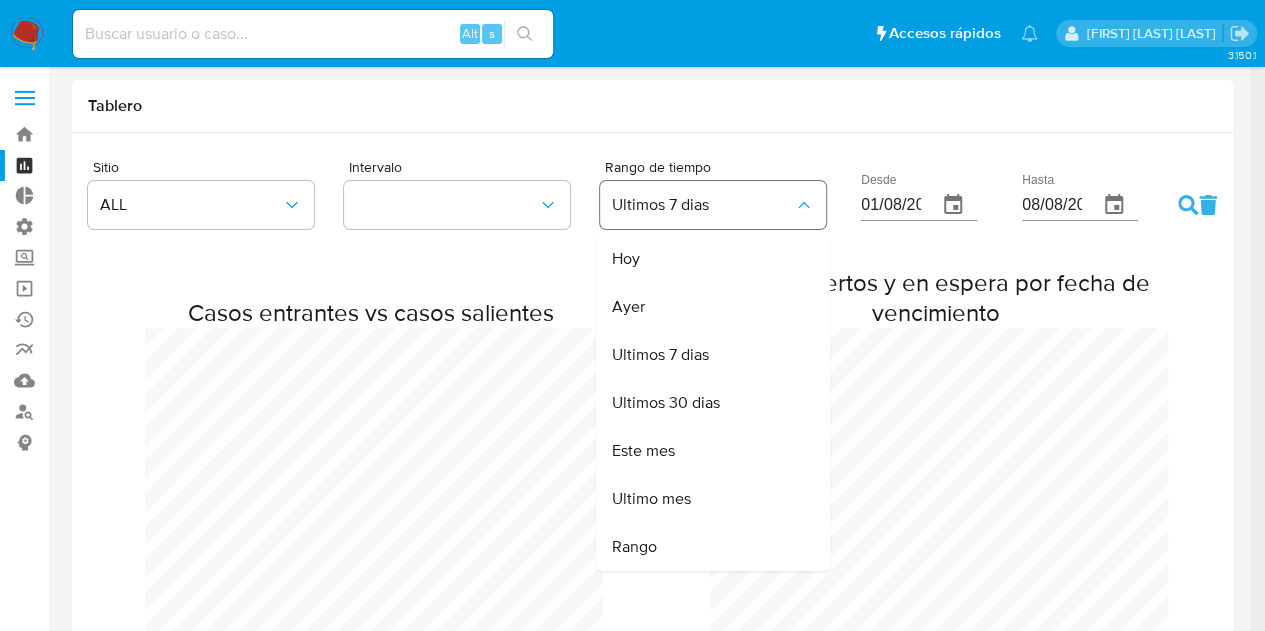 scroll, scrollTop: 998674, scrollLeft: 998734, axis: both 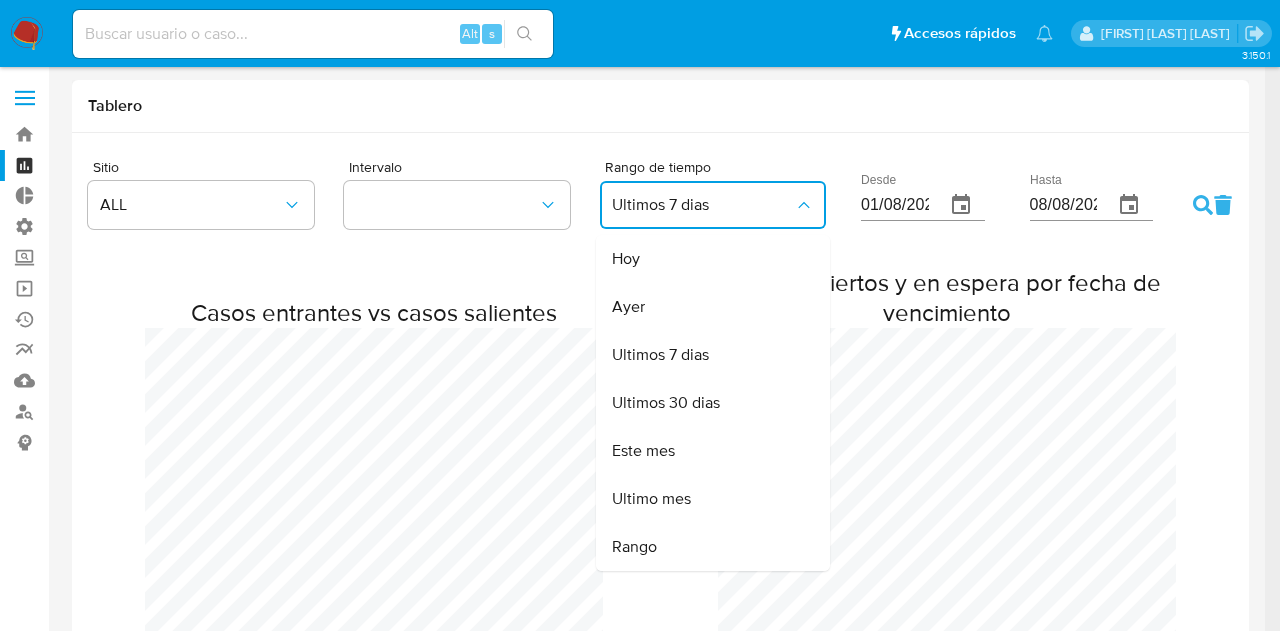 click on "Ultimos 7 dias" at bounding box center [703, 205] 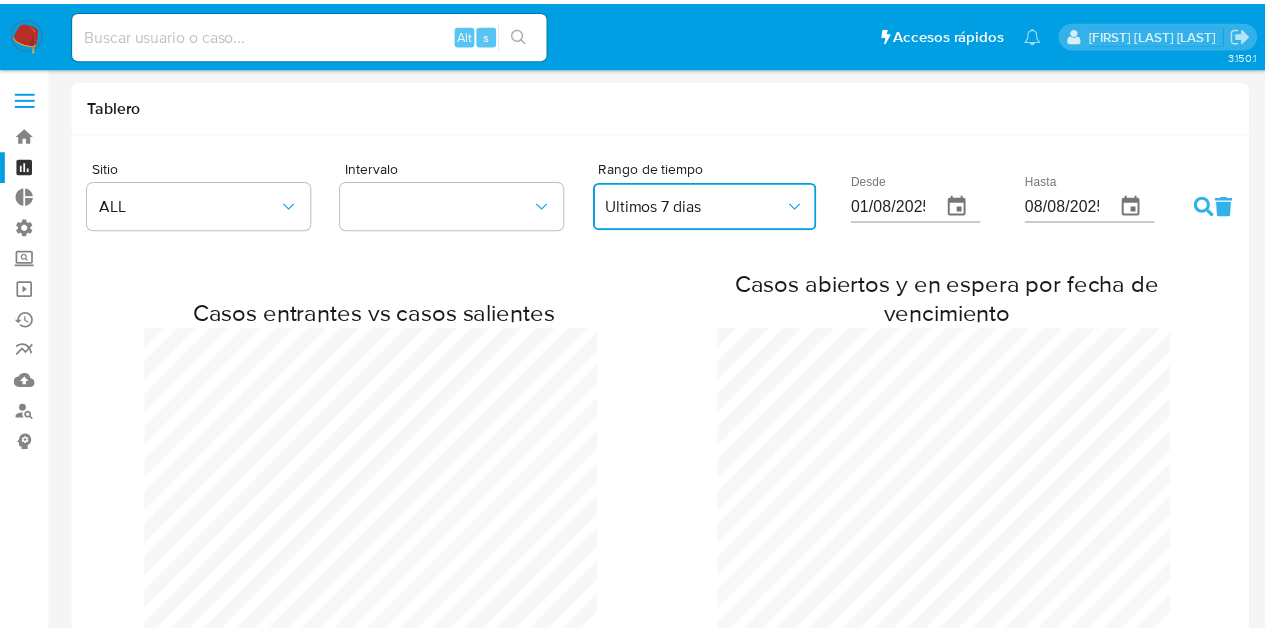 scroll, scrollTop: 998674, scrollLeft: 998735, axis: both 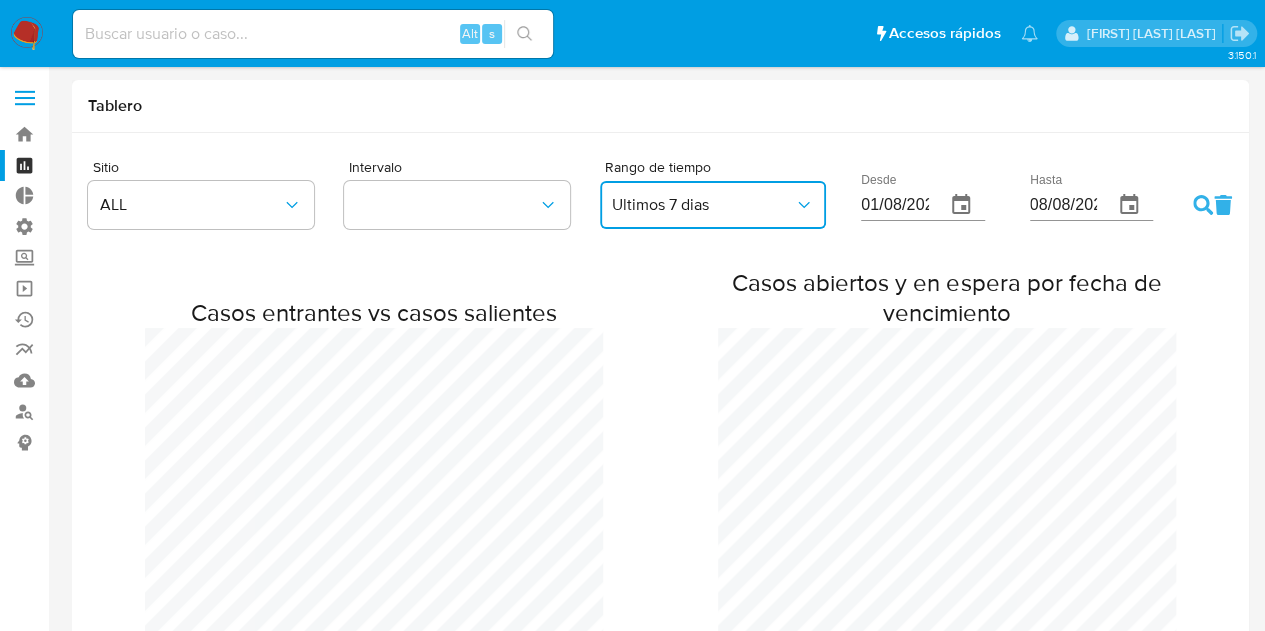 click on "Ultimos 7 dias" at bounding box center [703, 205] 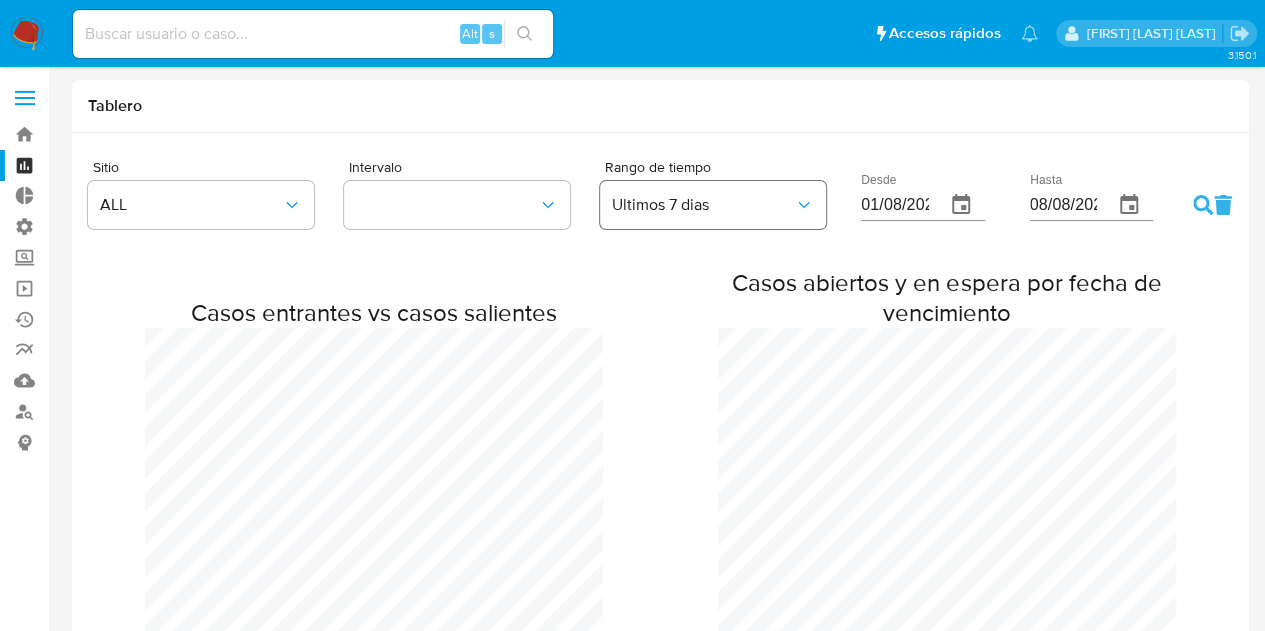 scroll, scrollTop: 998674, scrollLeft: 998734, axis: both 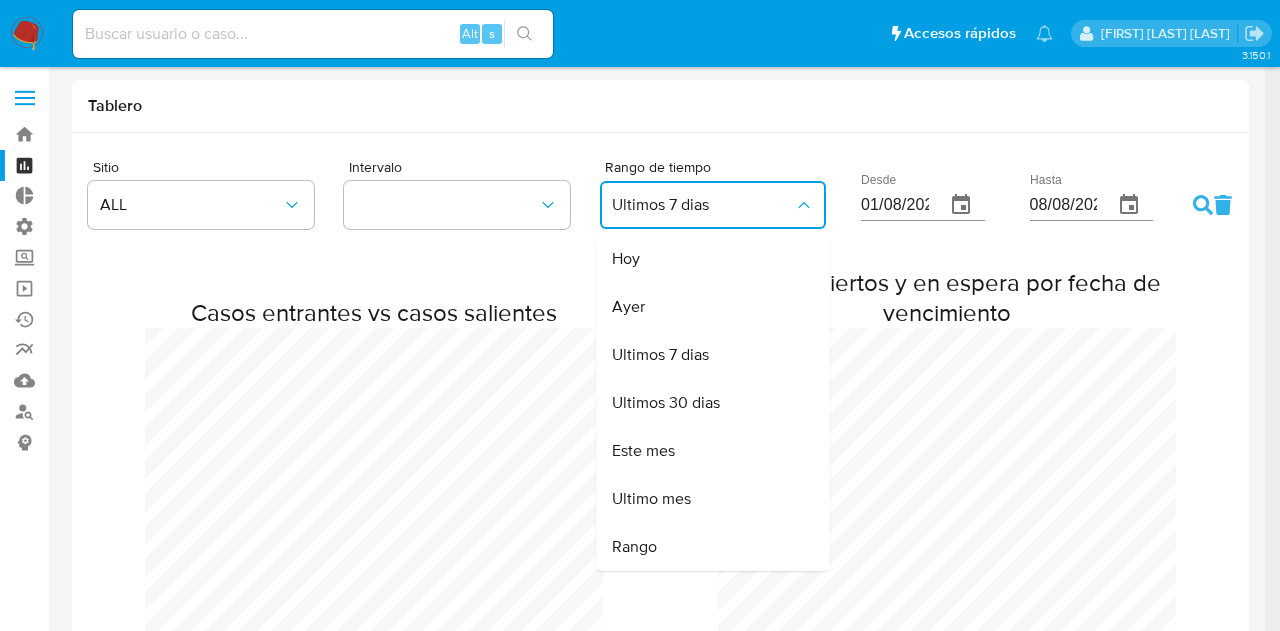 click on "Ultimos 7 dias" at bounding box center (703, 205) 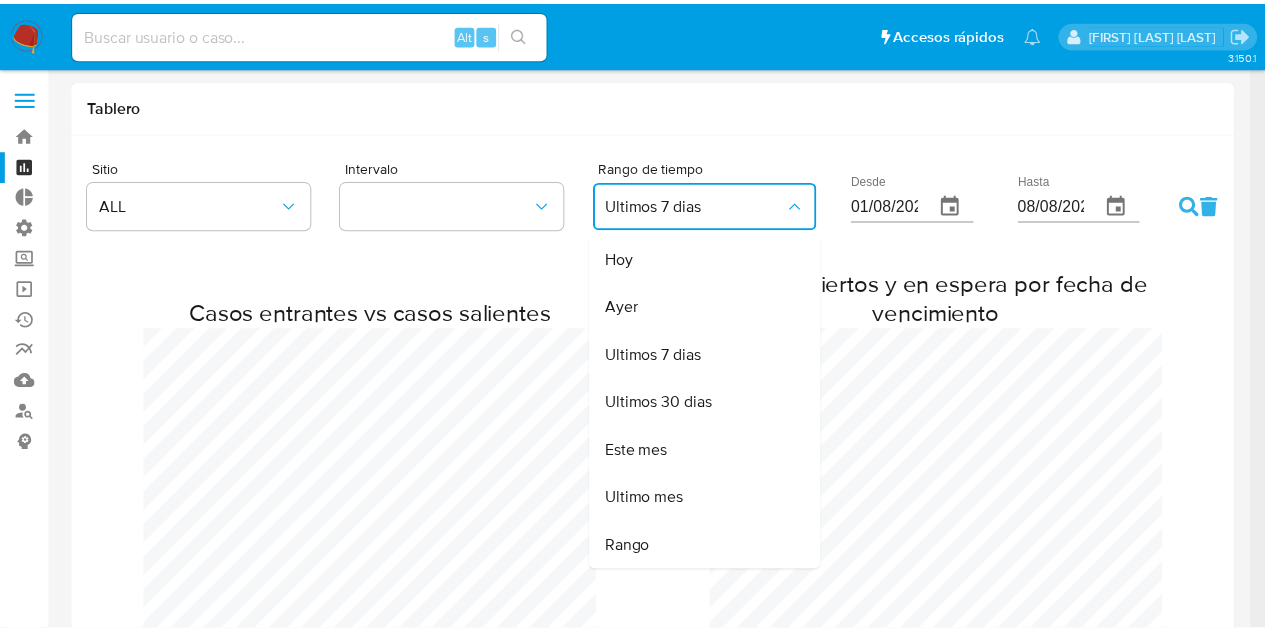 scroll, scrollTop: 998674, scrollLeft: 998735, axis: both 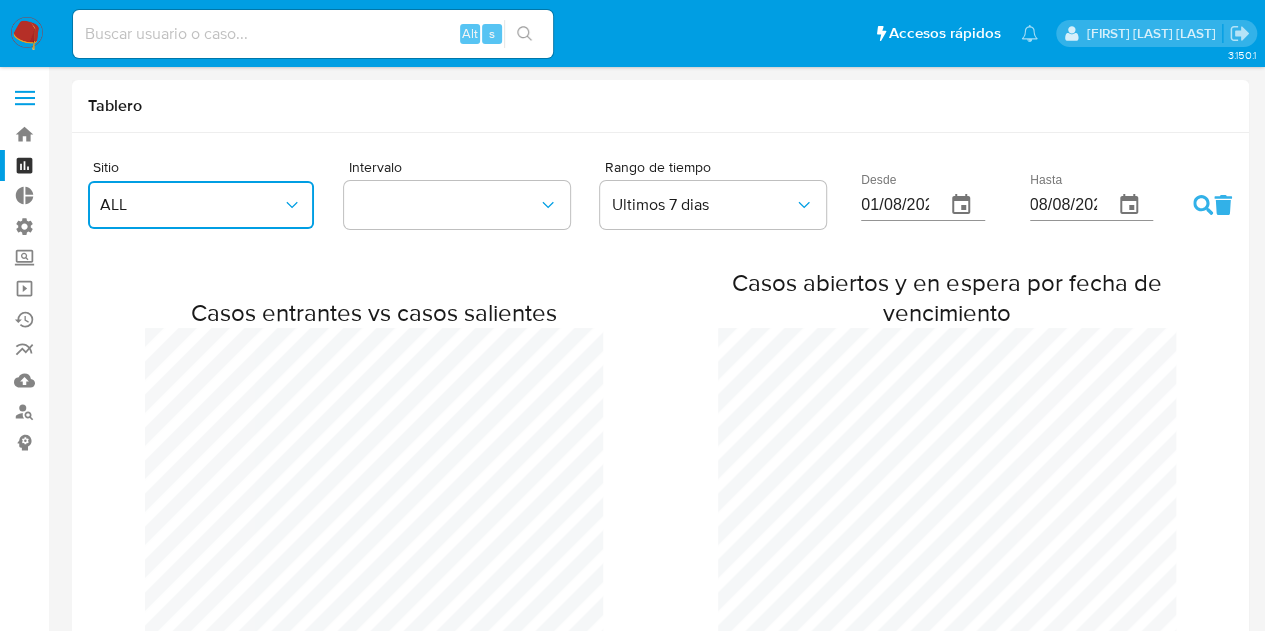 click on "ALL" at bounding box center [191, 205] 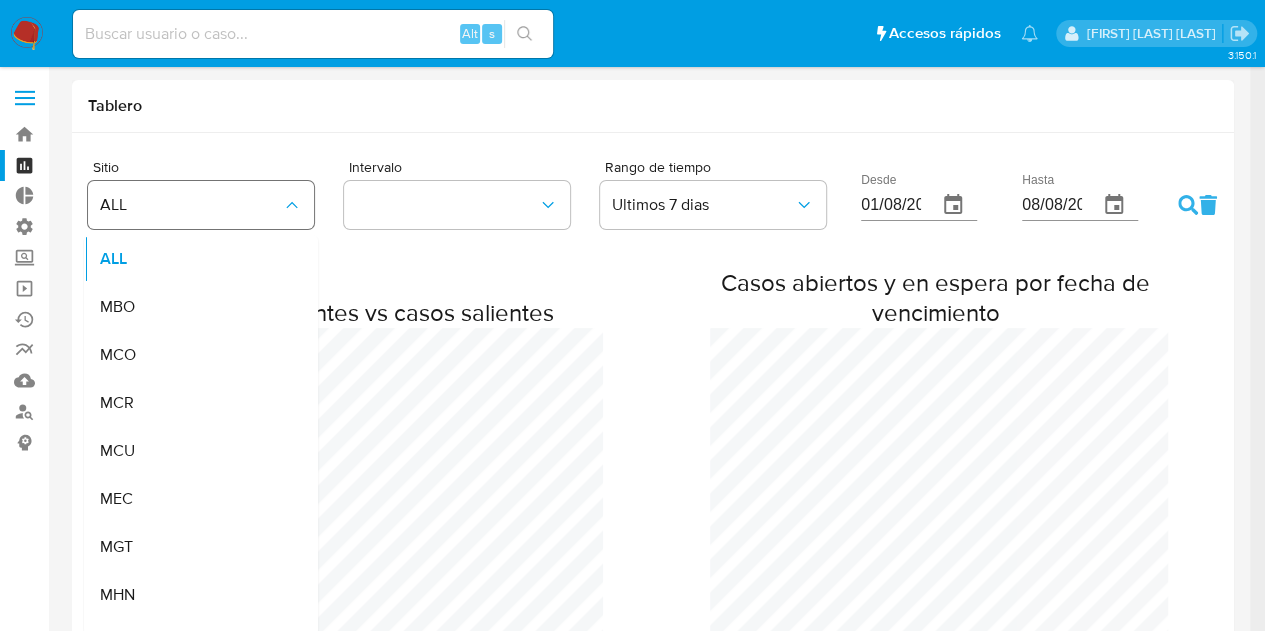 scroll 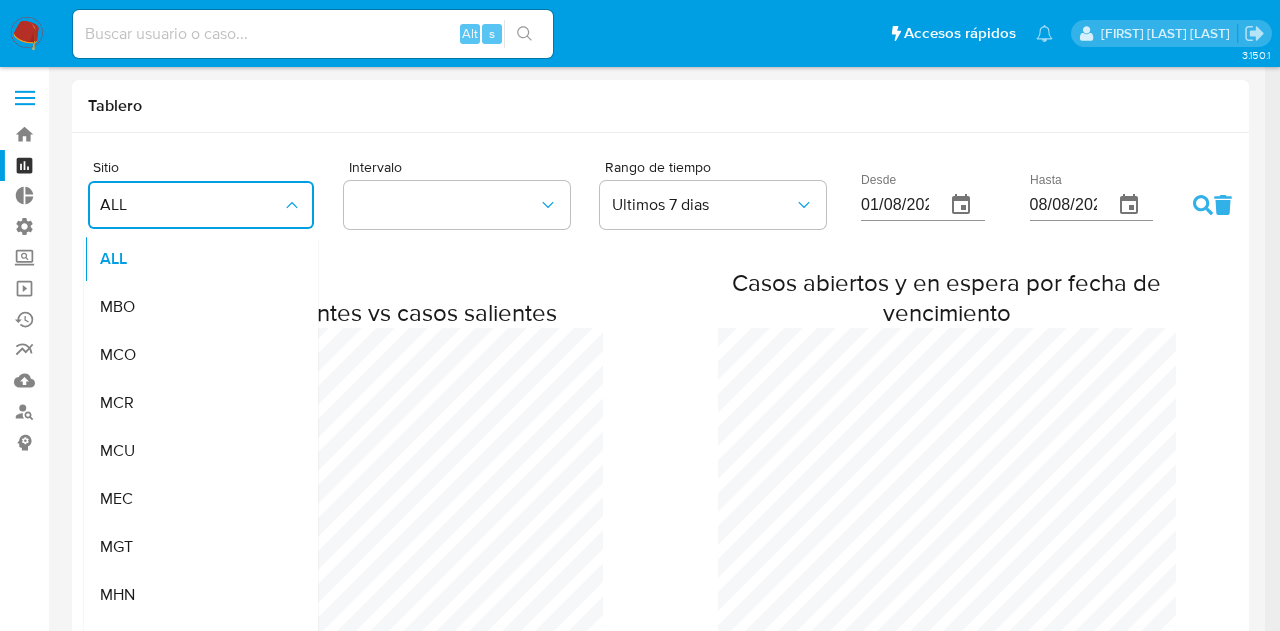 click on "ALL" at bounding box center [191, 205] 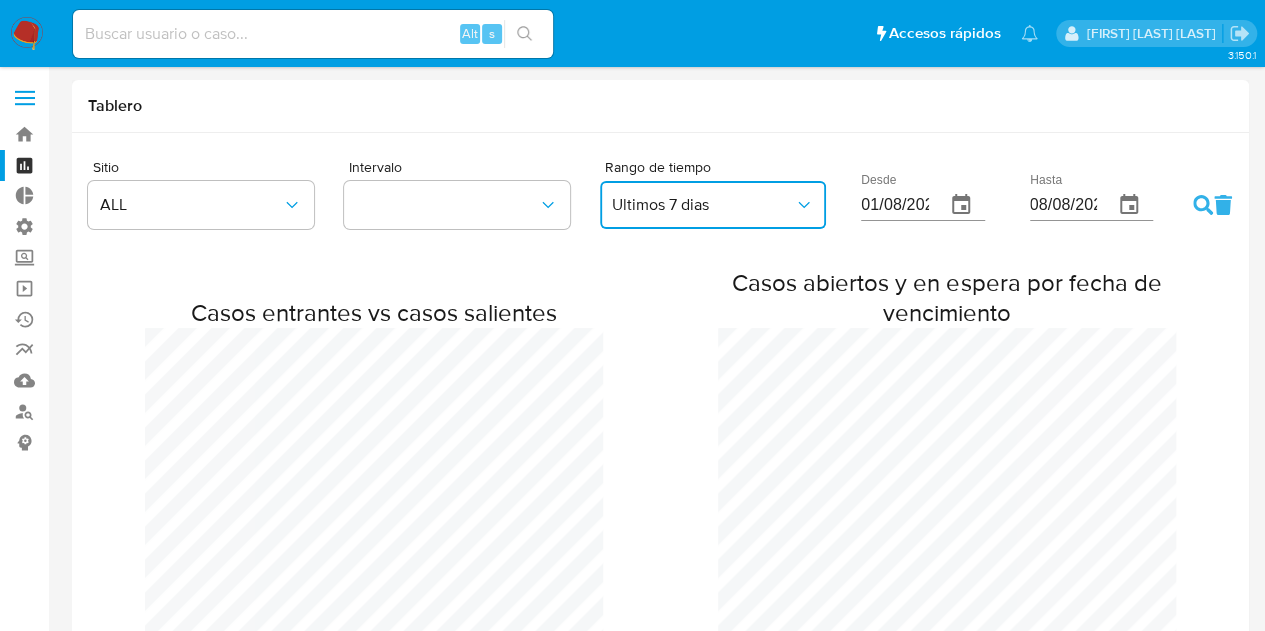 click on "Ultimos 7 dias" at bounding box center (703, 205) 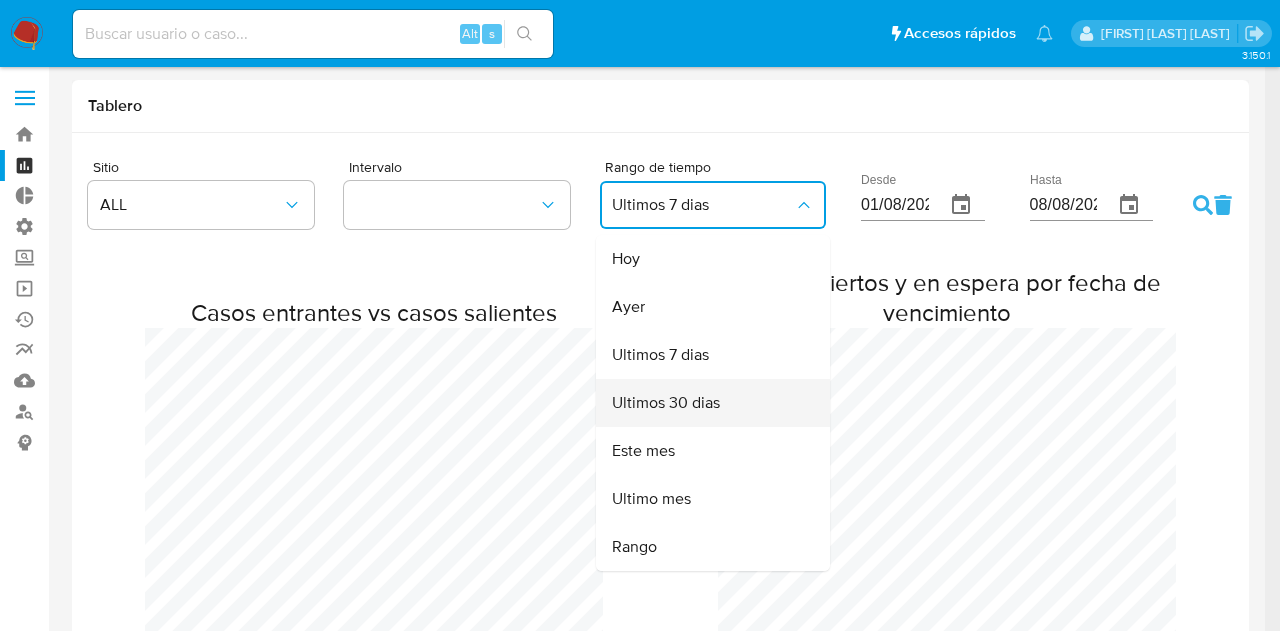 click on "Ultimos 30 dias" at bounding box center [666, 403] 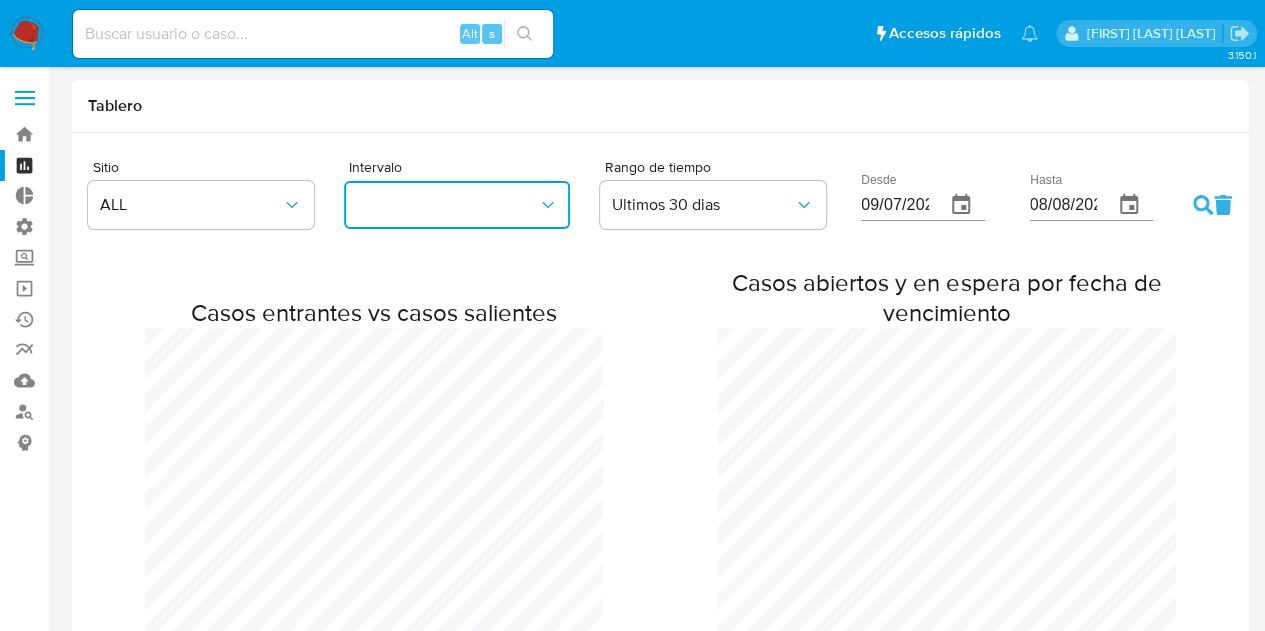 click at bounding box center [457, 205] 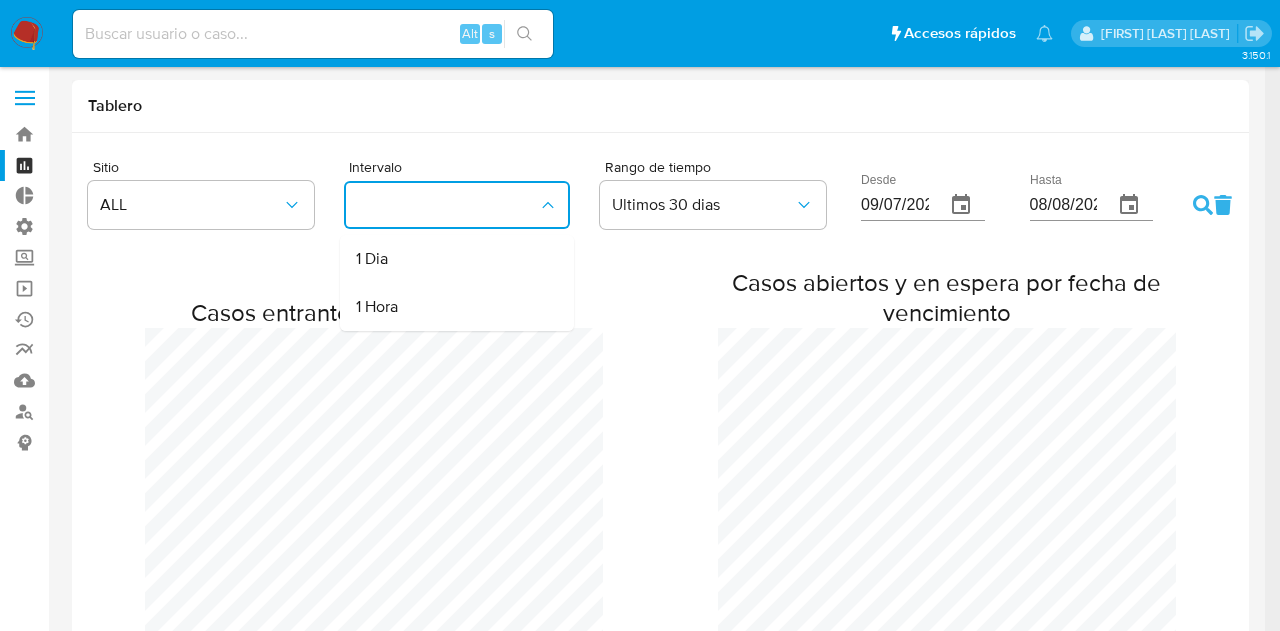 click at bounding box center [457, 205] 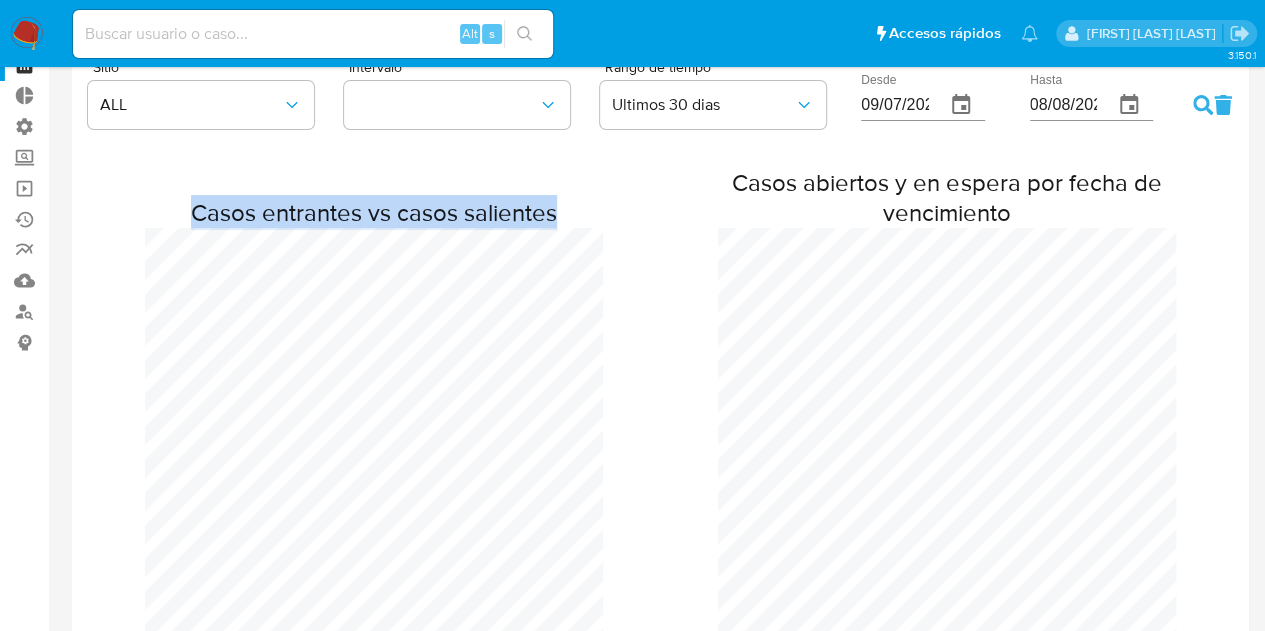 drag, startPoint x: 192, startPoint y: 223, endPoint x: 592, endPoint y: 200, distance: 400.6607 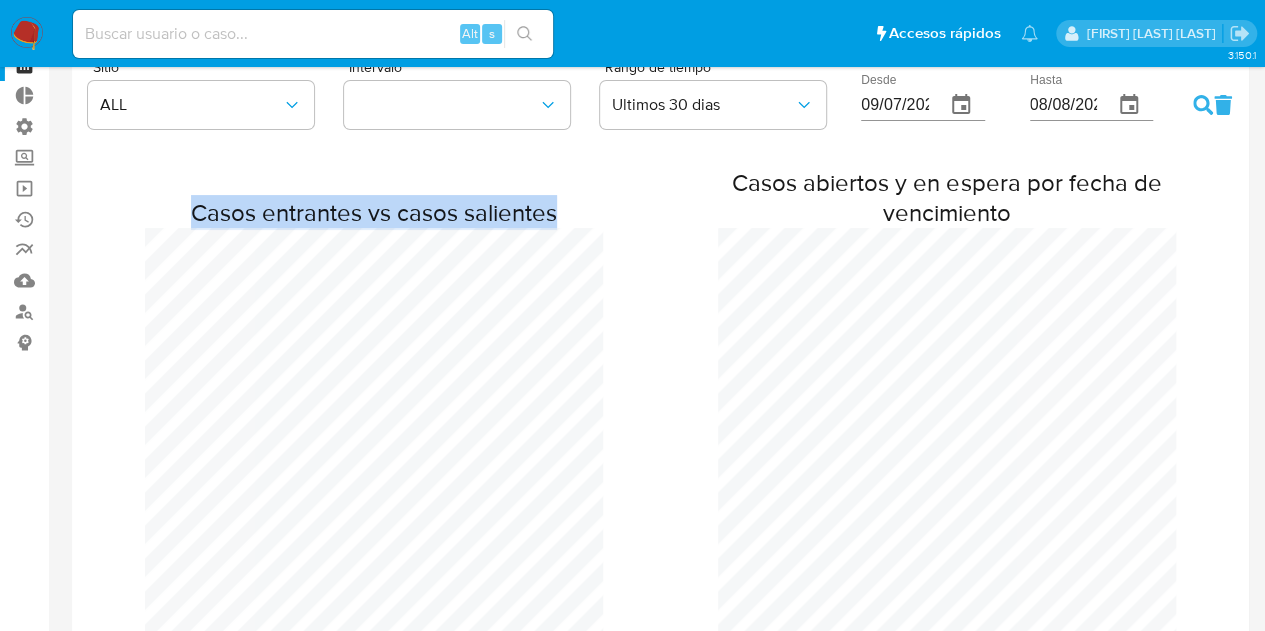 copy on "Casos entrantes vs casos salientes" 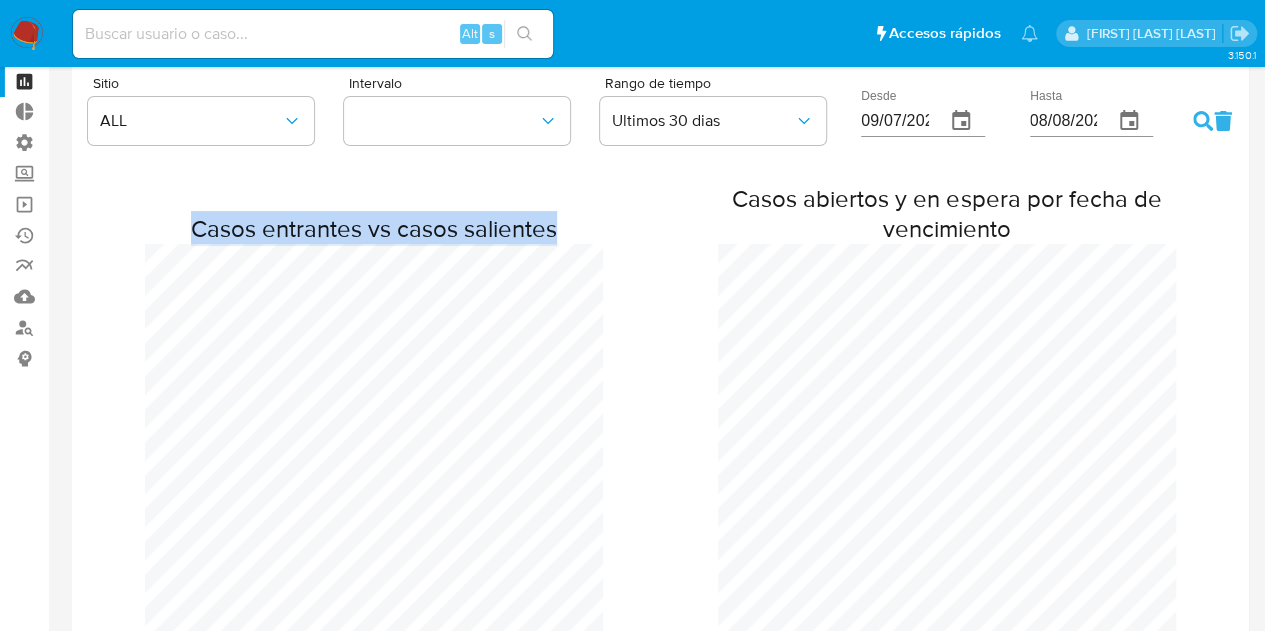 scroll, scrollTop: 0, scrollLeft: 0, axis: both 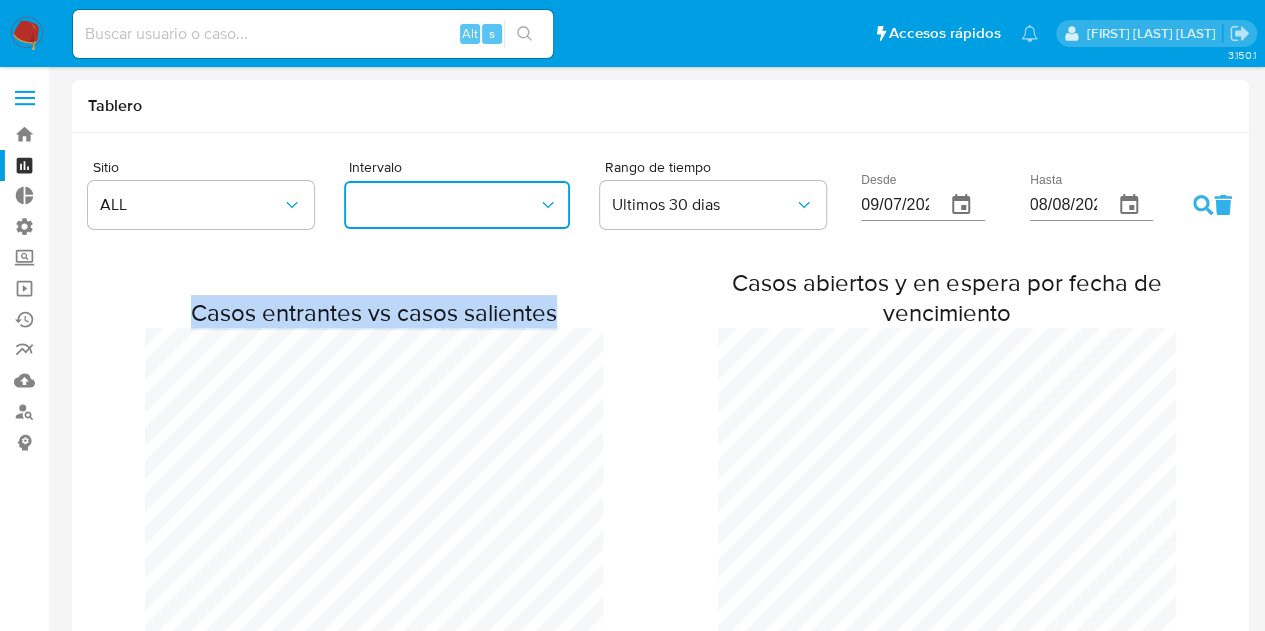 click at bounding box center (457, 205) 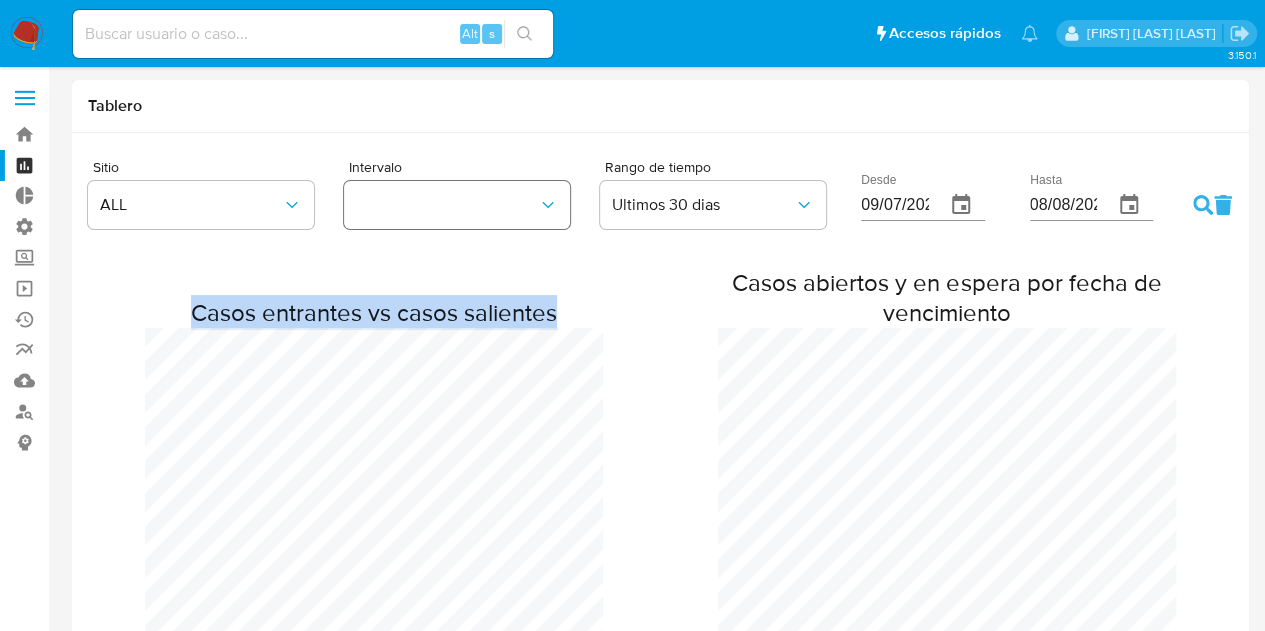 scroll, scrollTop: 998674, scrollLeft: 998734, axis: both 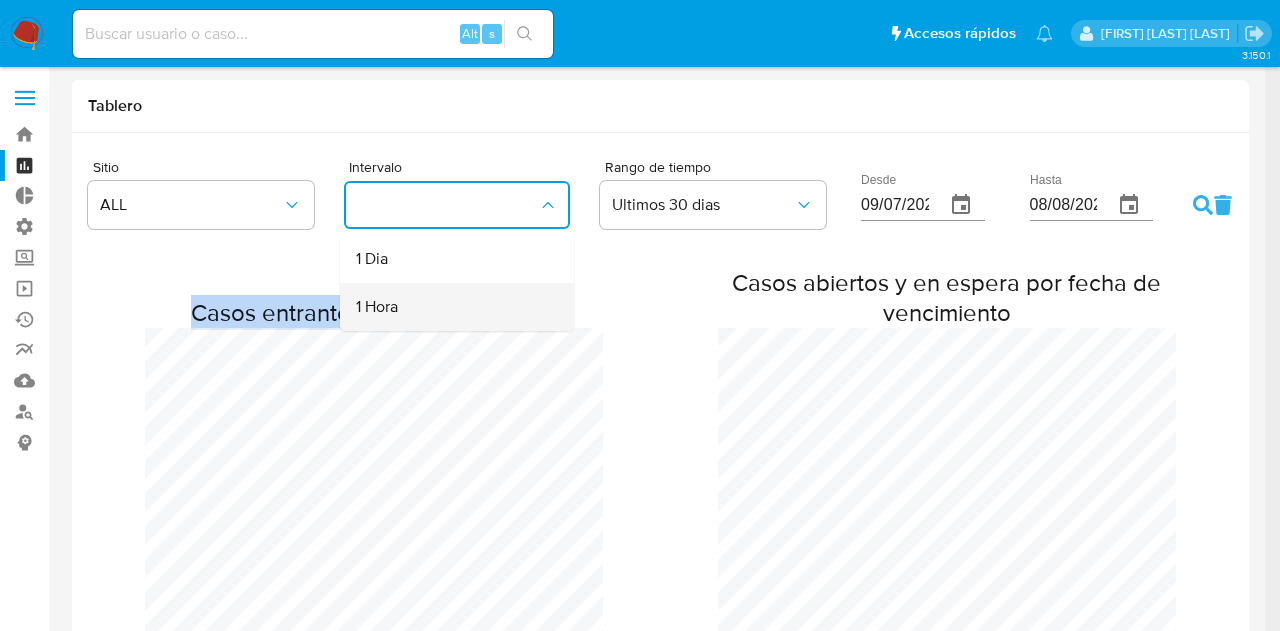click on "1 Hora" at bounding box center (451, 307) 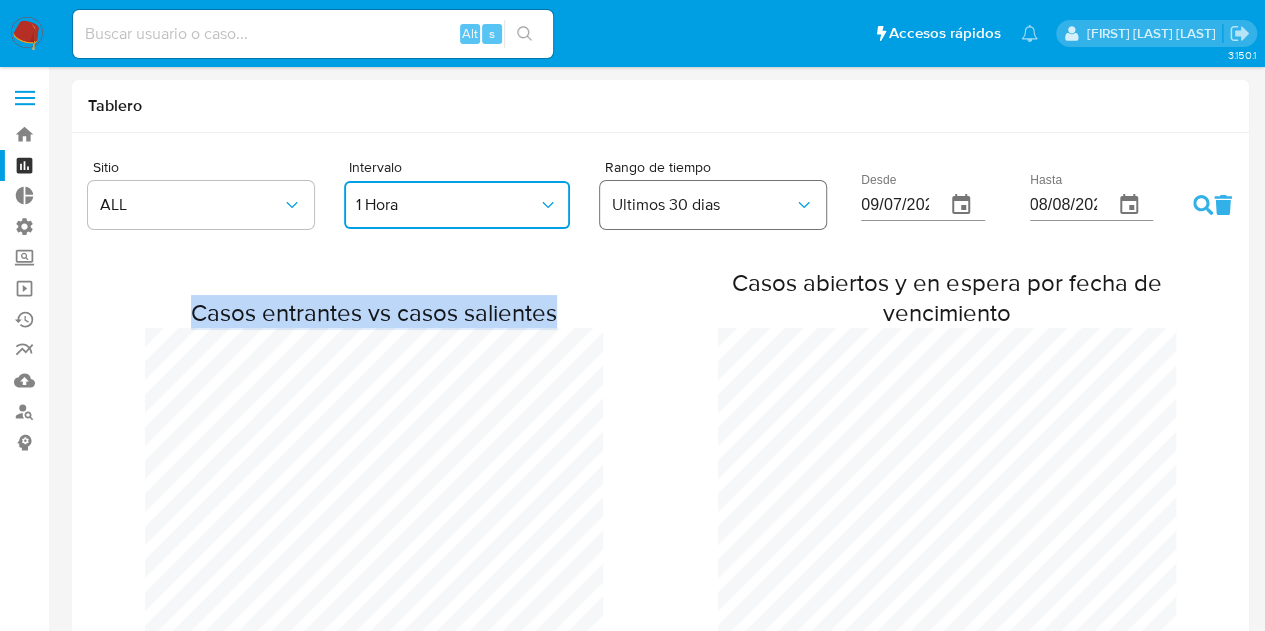 scroll, scrollTop: 998674, scrollLeft: 998735, axis: both 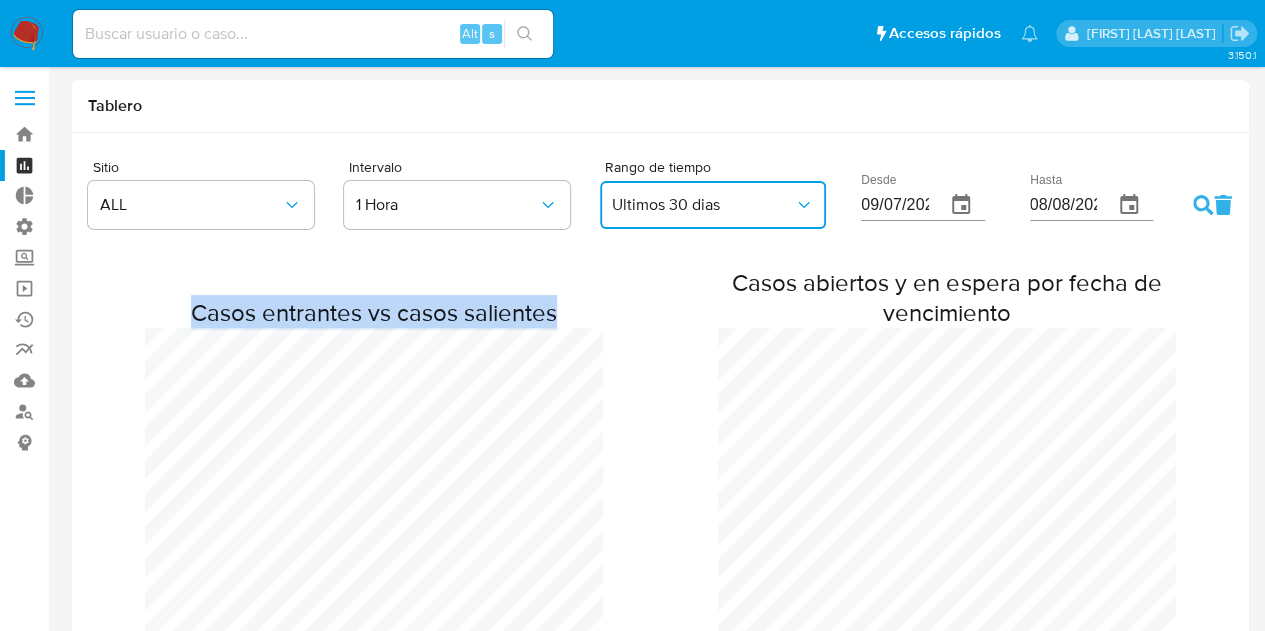 click on "Ultimos 30 dias" at bounding box center [713, 205] 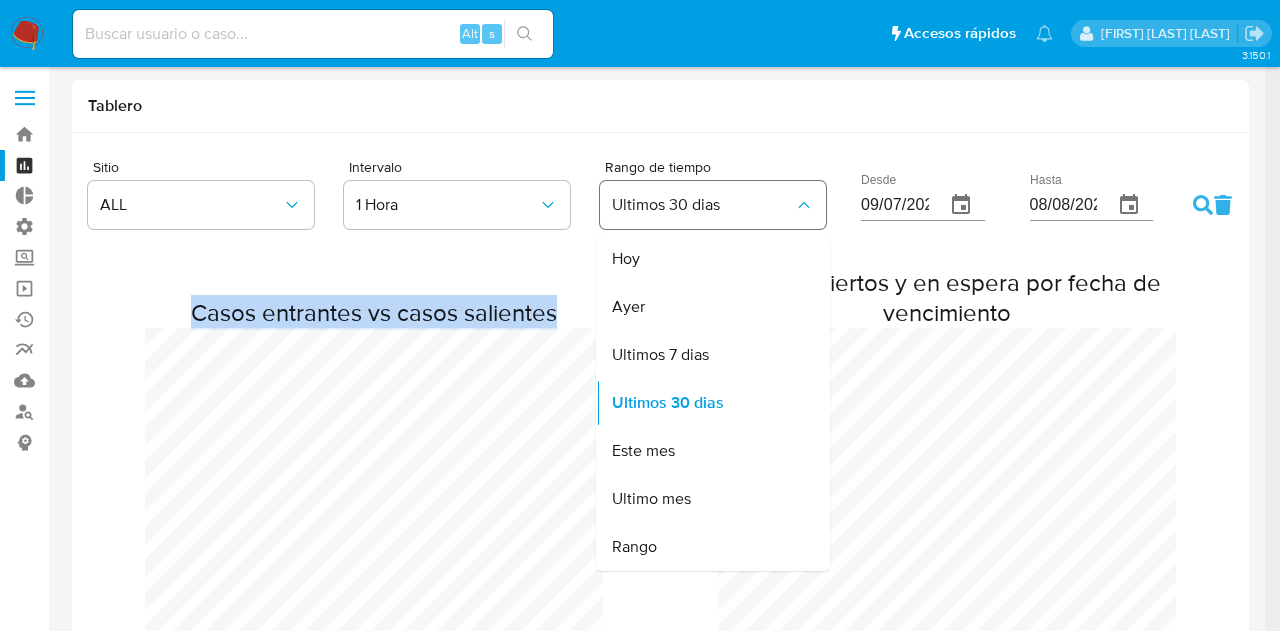 scroll, scrollTop: 998674, scrollLeft: 998734, axis: both 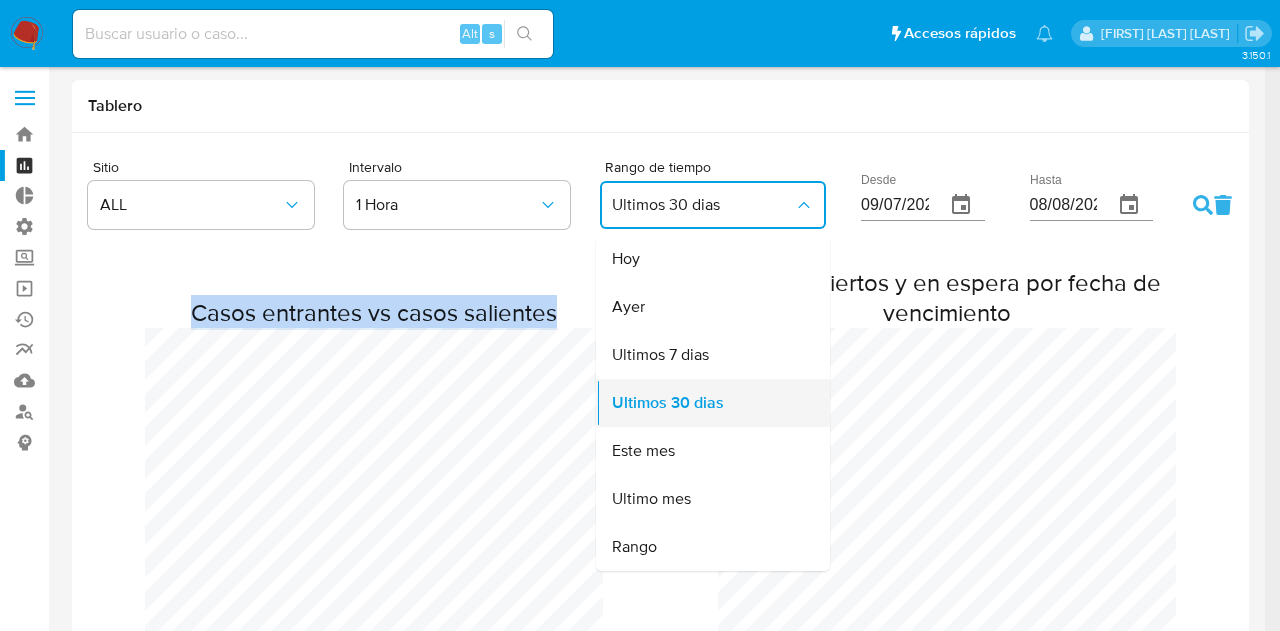 click on "Ultimos 30 dias" at bounding box center (668, 403) 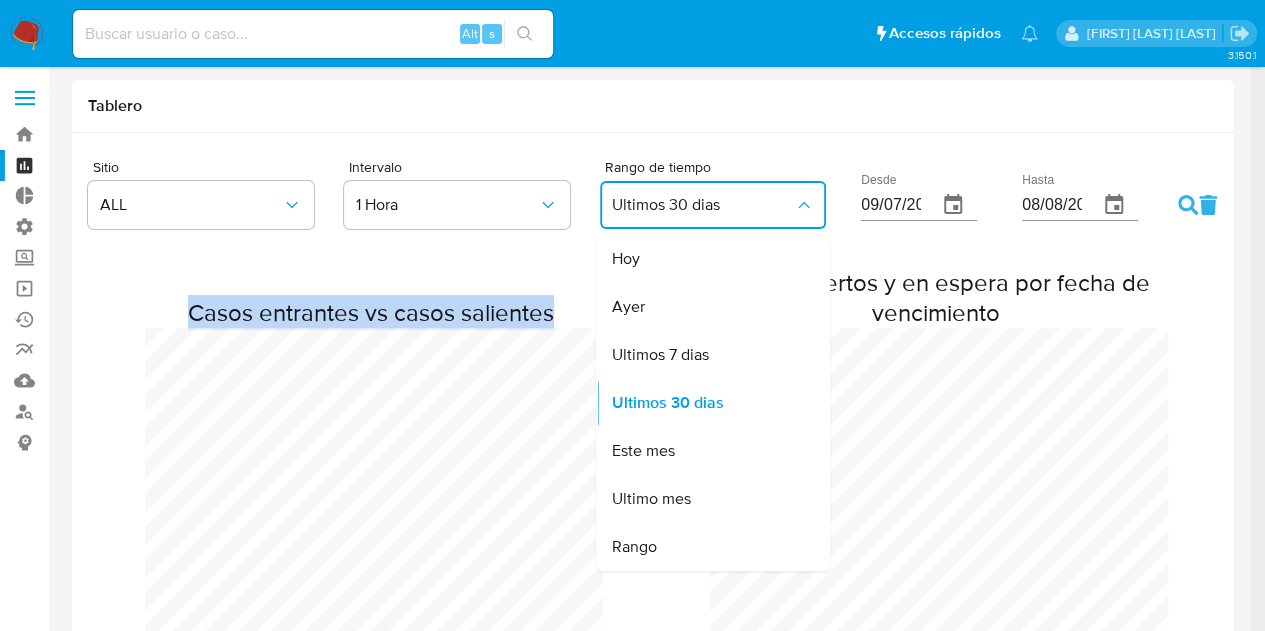 scroll, scrollTop: 998674, scrollLeft: 998735, axis: both 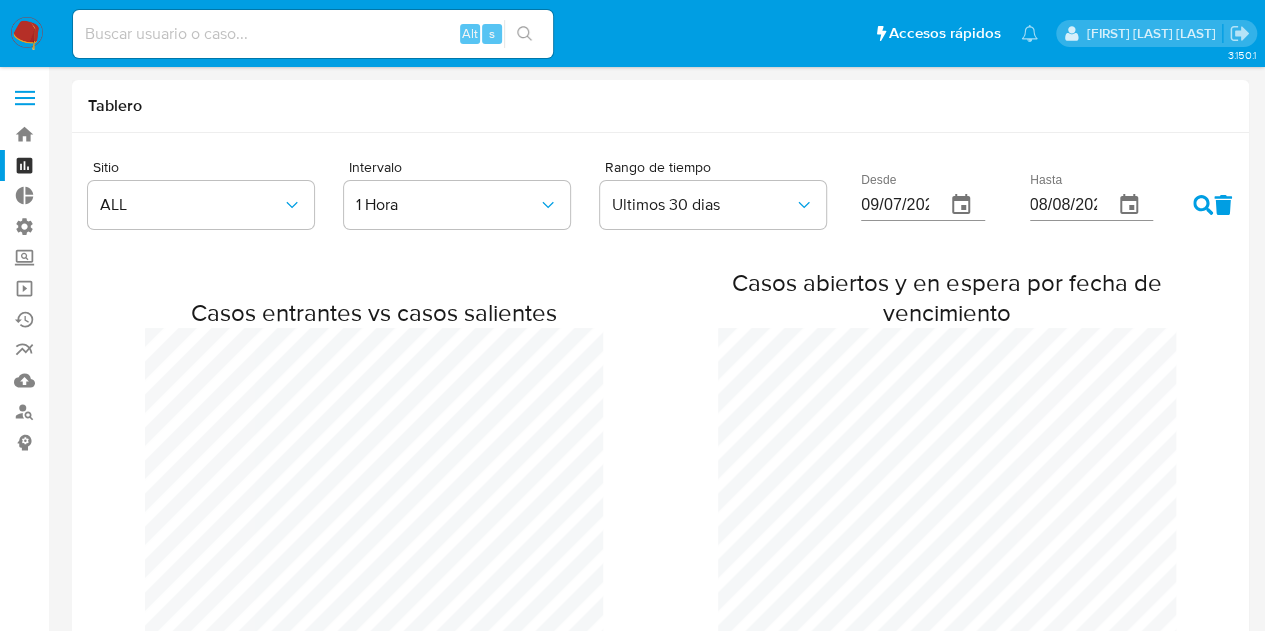 click 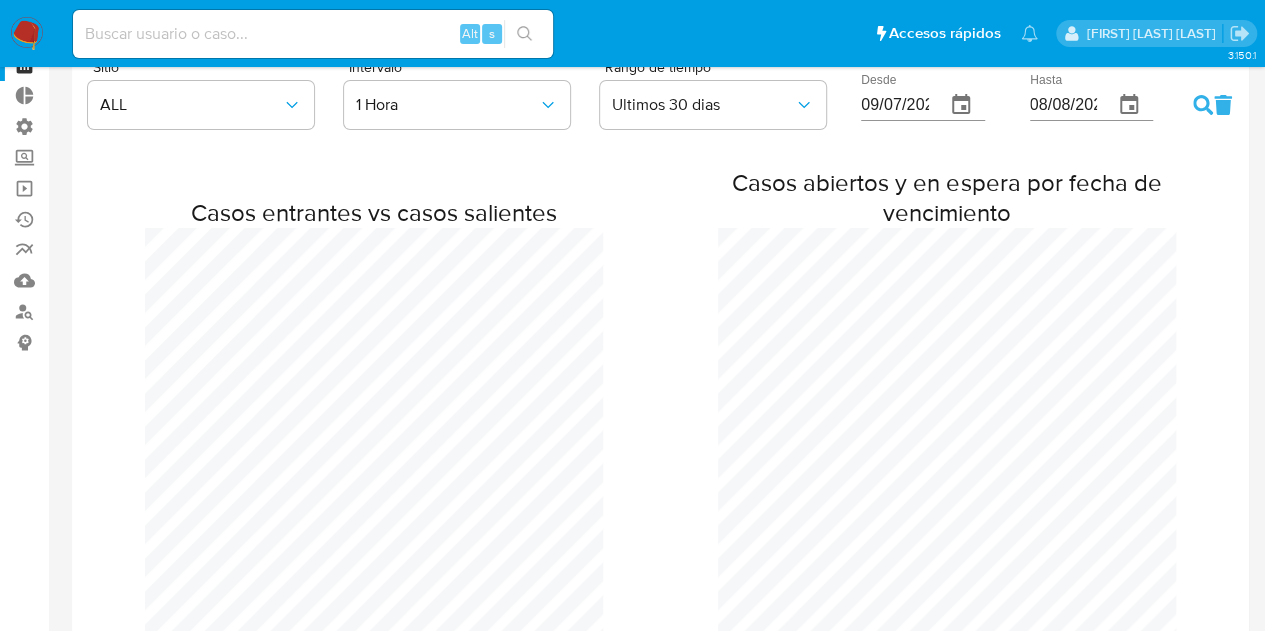 scroll, scrollTop: 0, scrollLeft: 0, axis: both 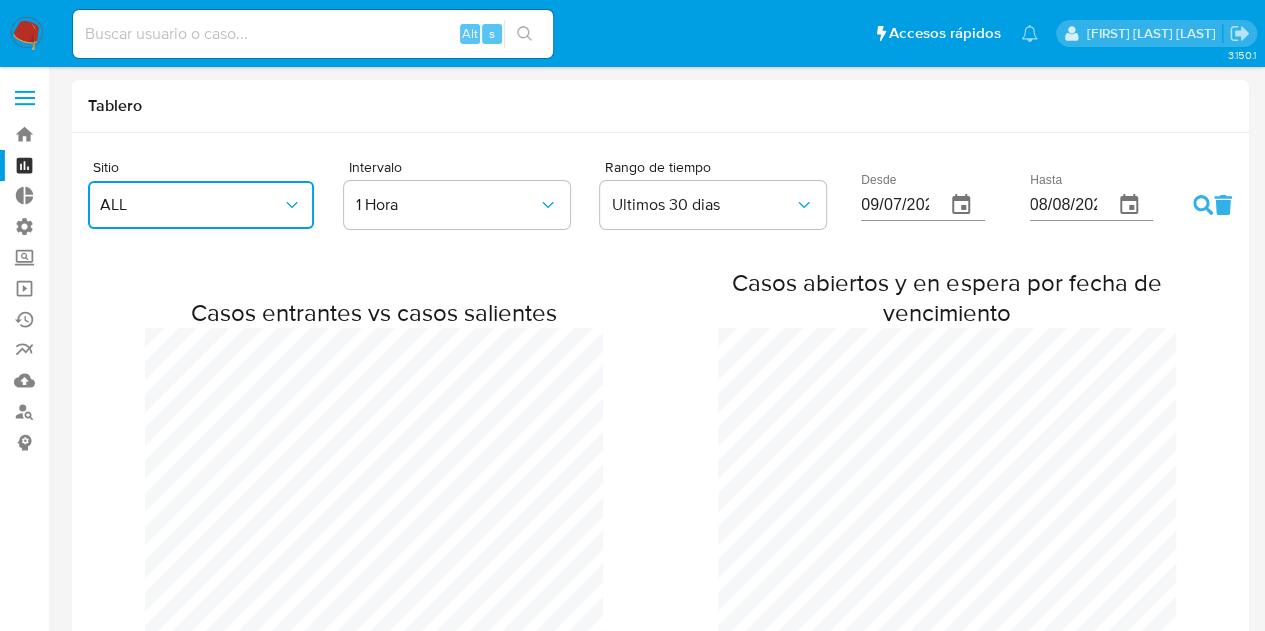 click on "ALL" at bounding box center [191, 205] 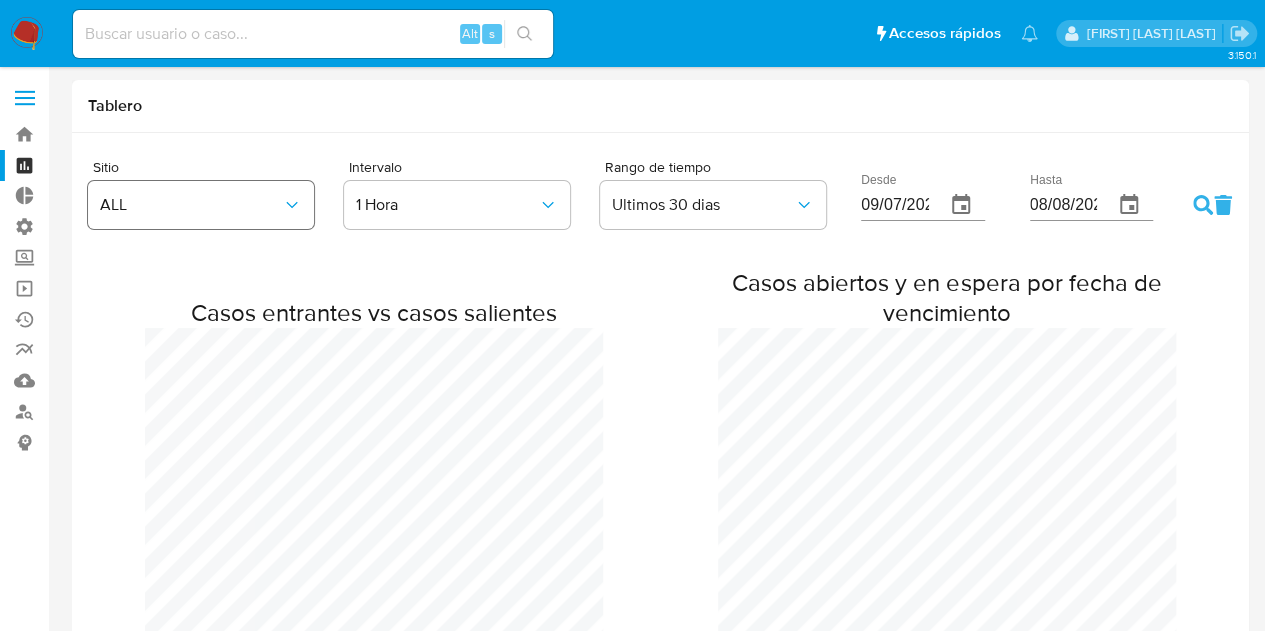 scroll, scrollTop: 998674, scrollLeft: 998734, axis: both 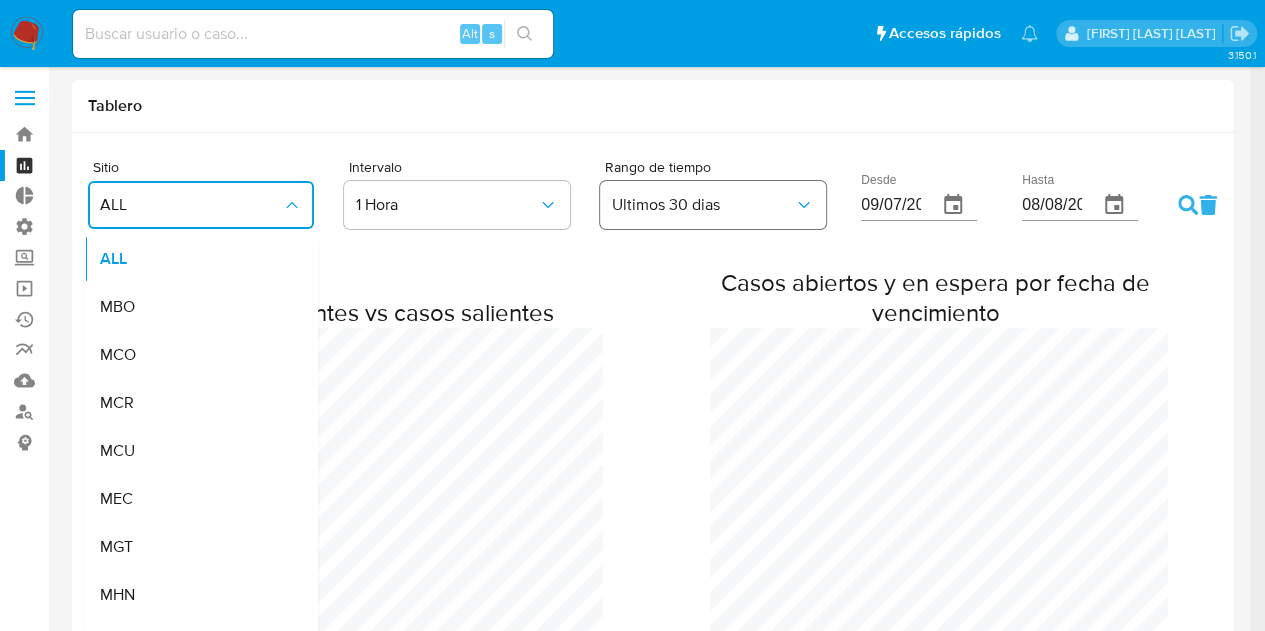 click on "Ultimos 30 dias" at bounding box center (713, 205) 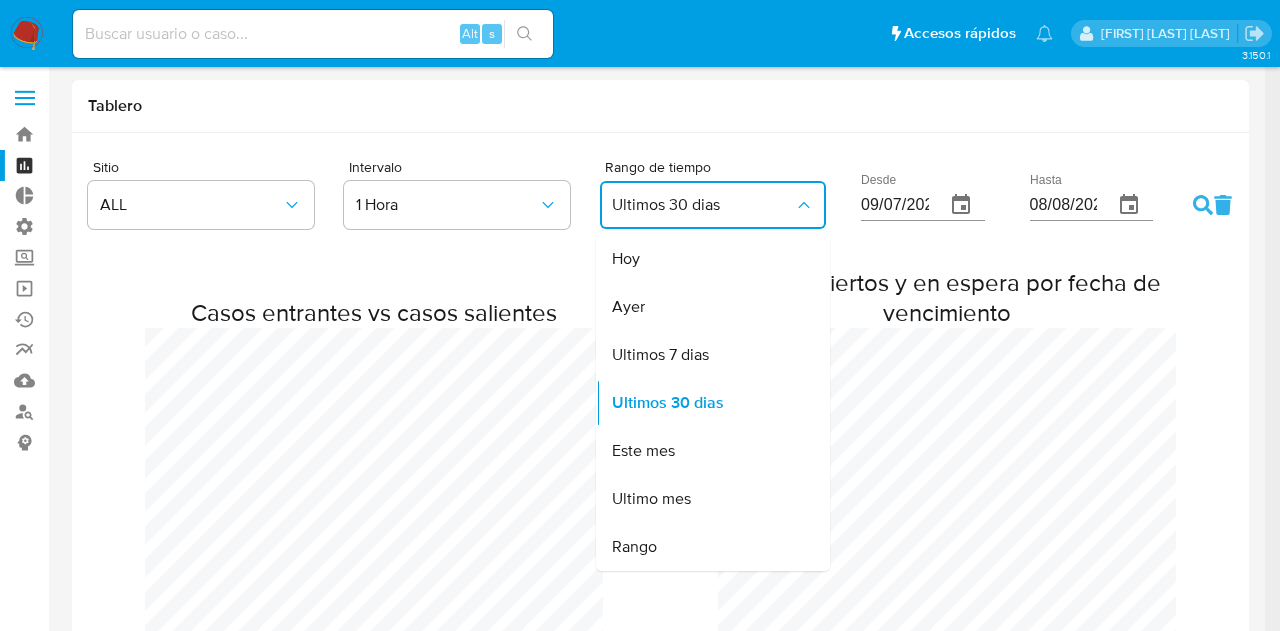 click on "Ultimos 30 dias" at bounding box center (713, 205) 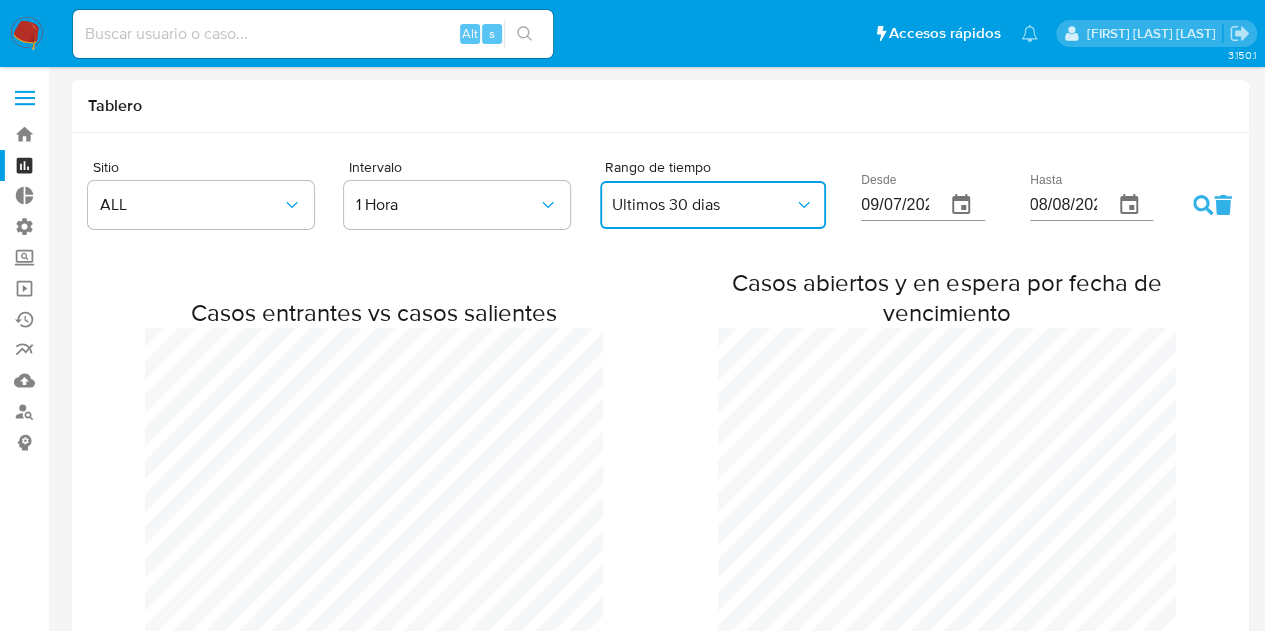 click on "Ultimos 30 dias" at bounding box center (713, 205) 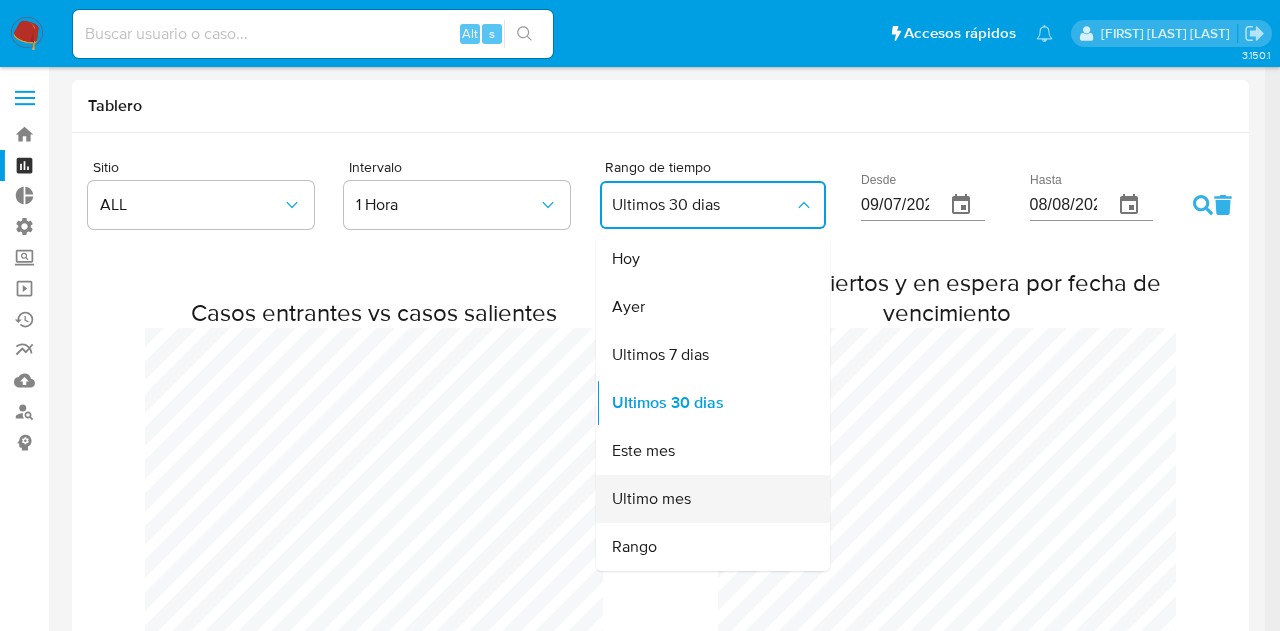 click on "Ultimo mes" at bounding box center (651, 499) 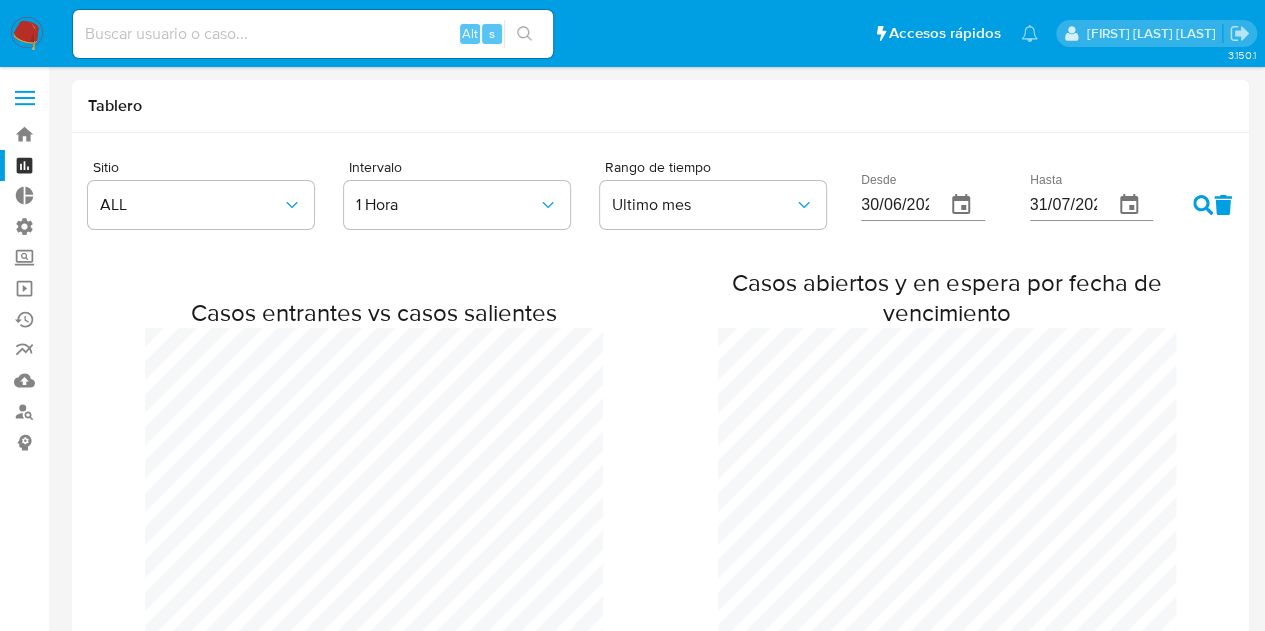 click 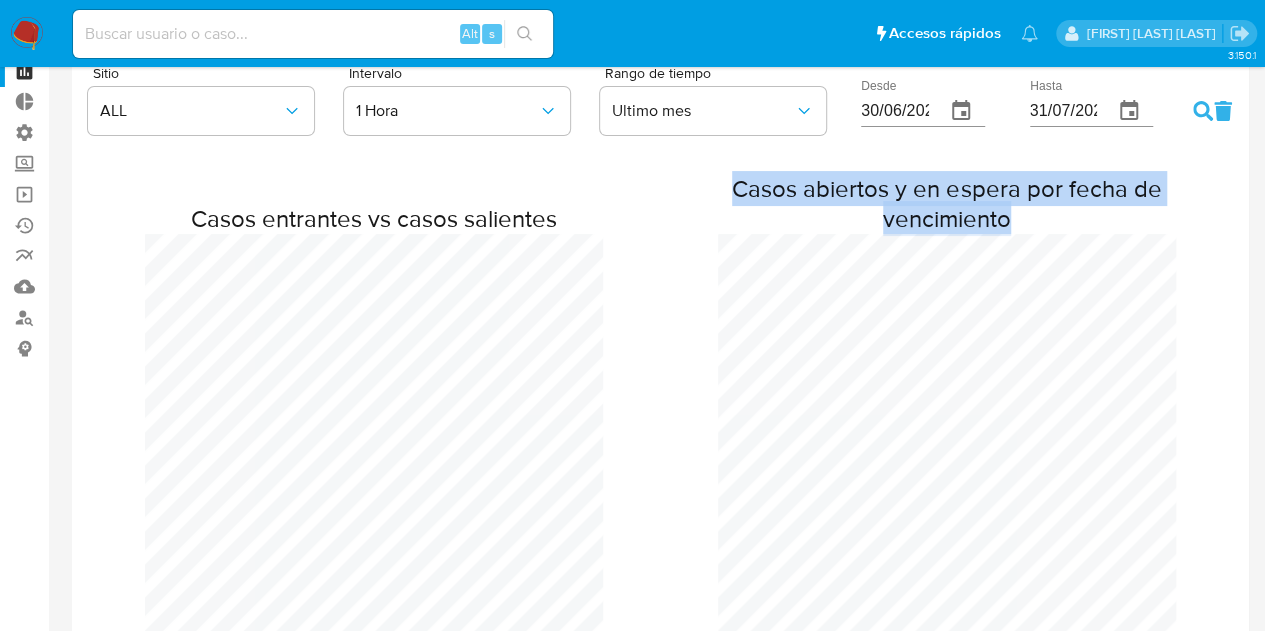 drag, startPoint x: 729, startPoint y: 185, endPoint x: 1020, endPoint y: 223, distance: 293.4706 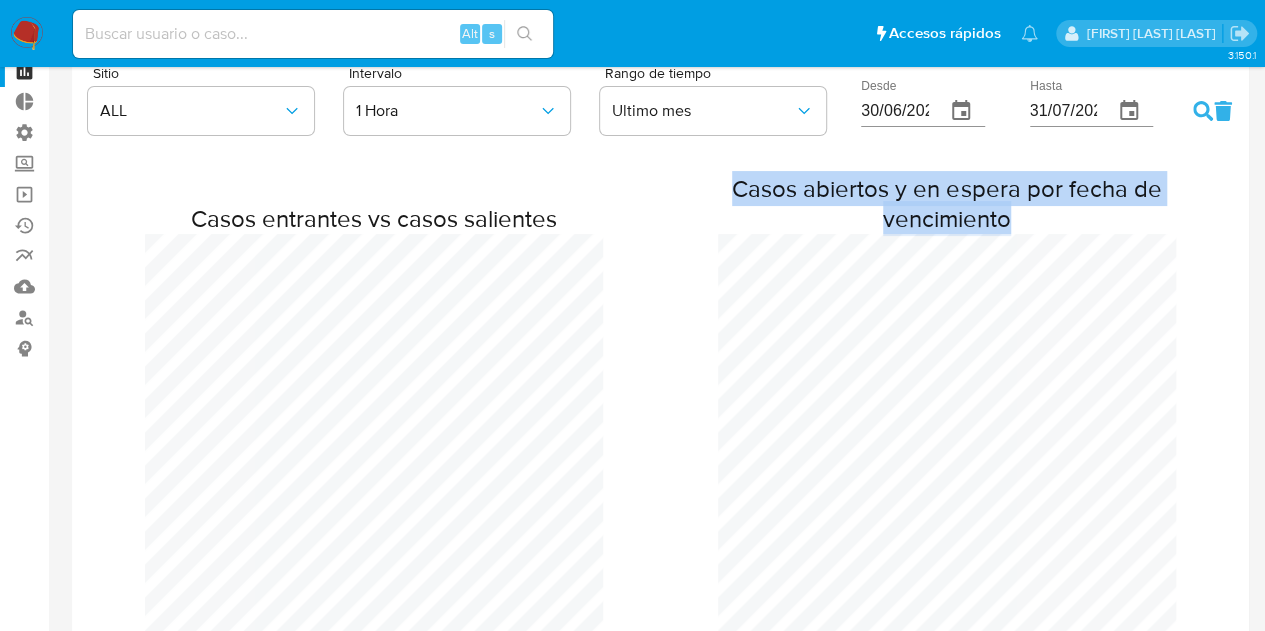 copy on "Casos abiertos y en espera por fecha de vencimiento" 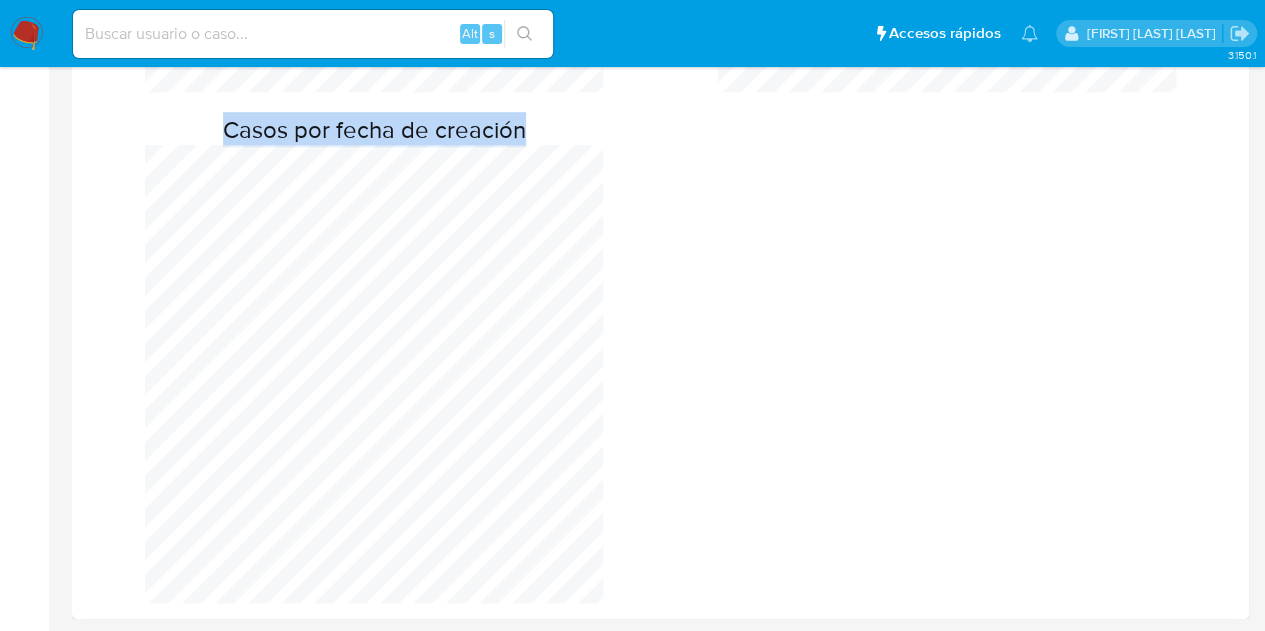 drag, startPoint x: 220, startPoint y: 118, endPoint x: 552, endPoint y: 121, distance: 332.01355 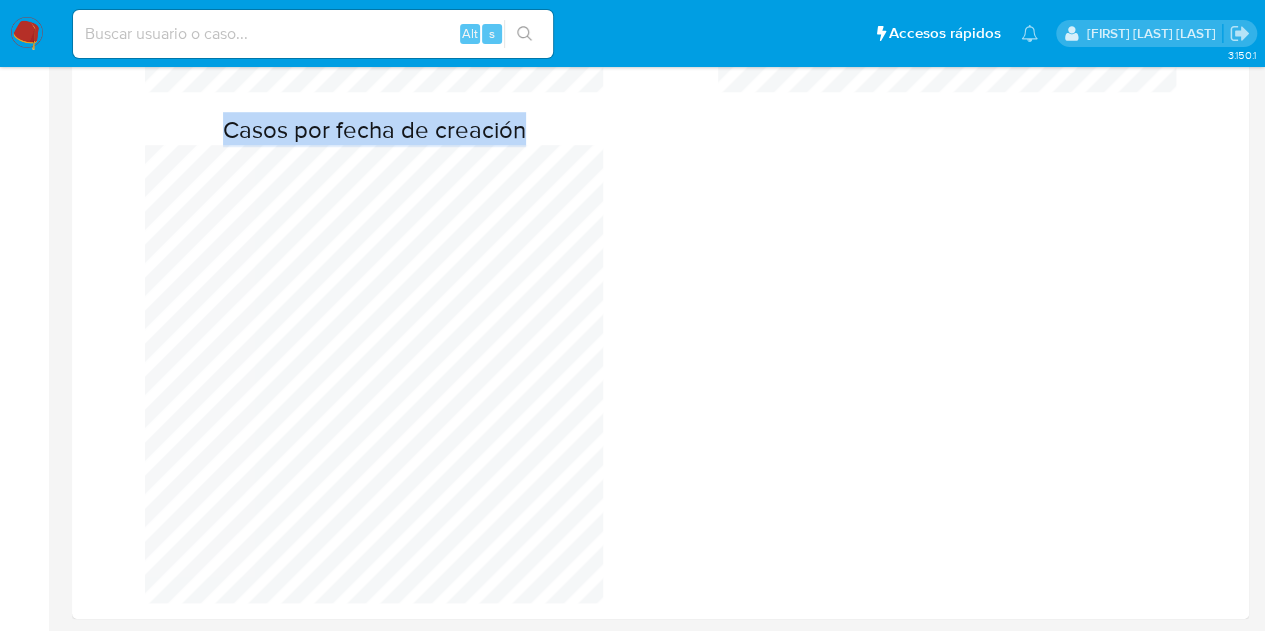 copy on "Casos por fecha de creación" 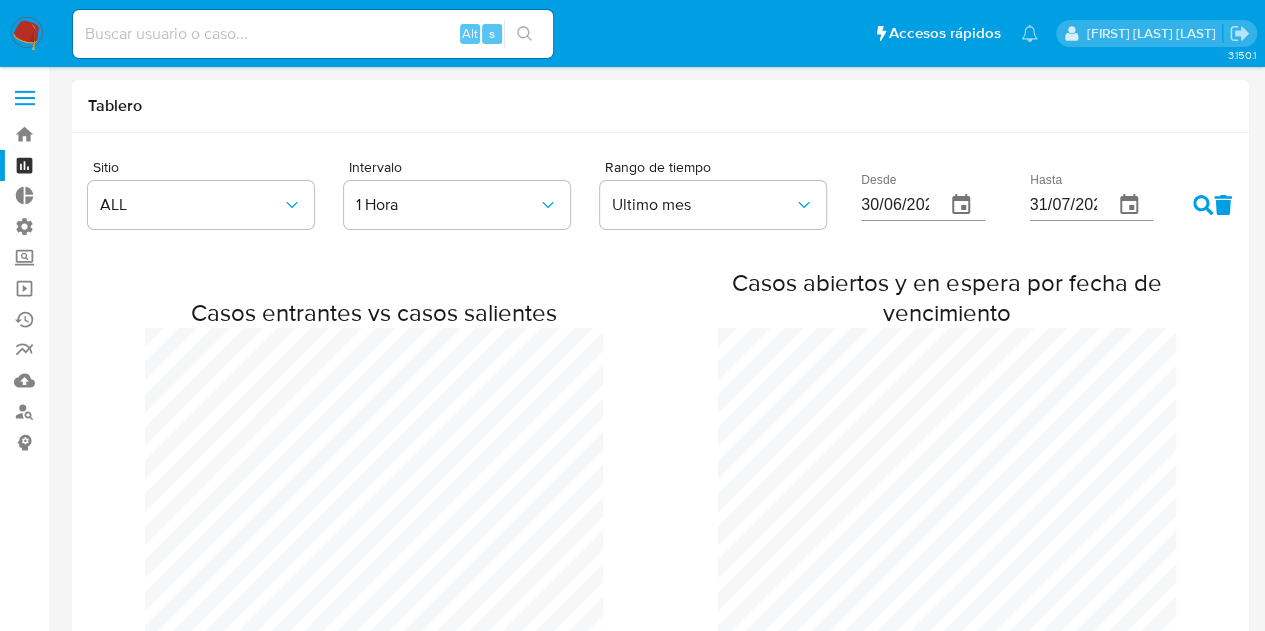 click 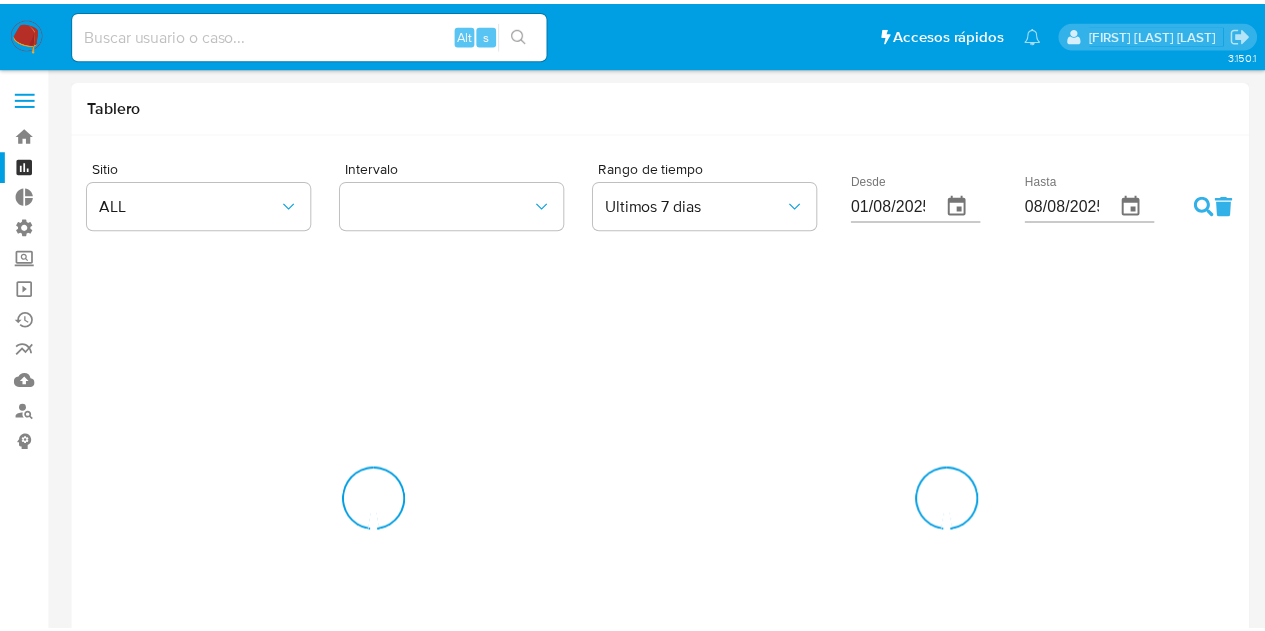 scroll, scrollTop: 0, scrollLeft: 0, axis: both 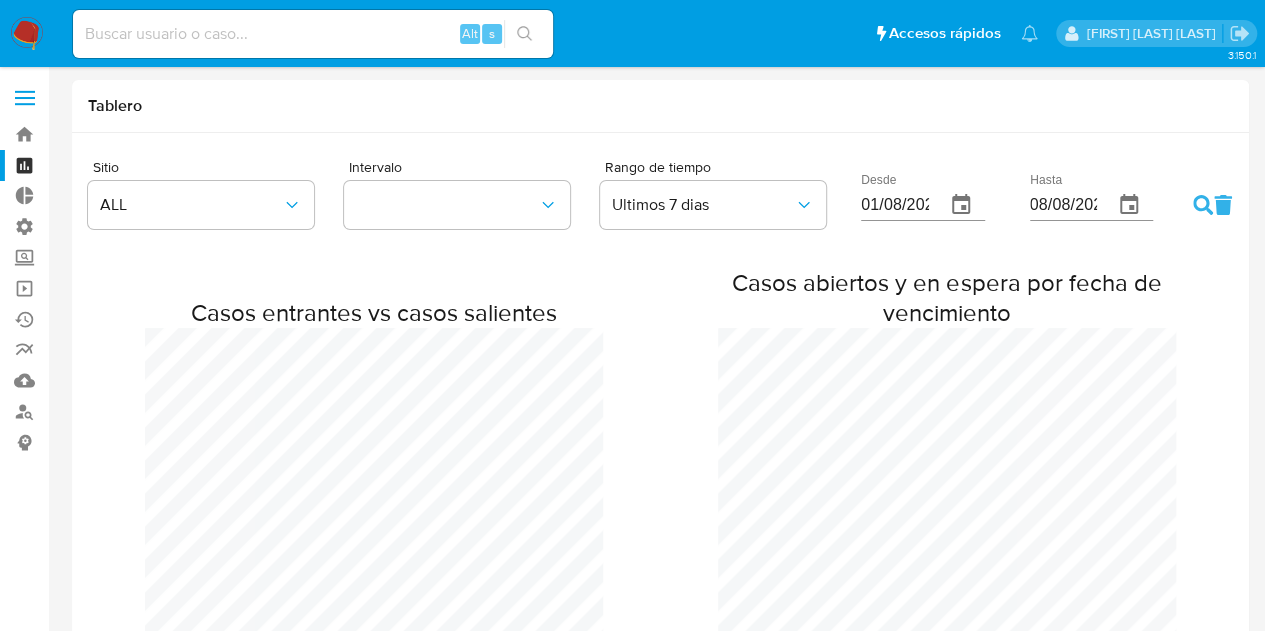 click at bounding box center (25, 104) 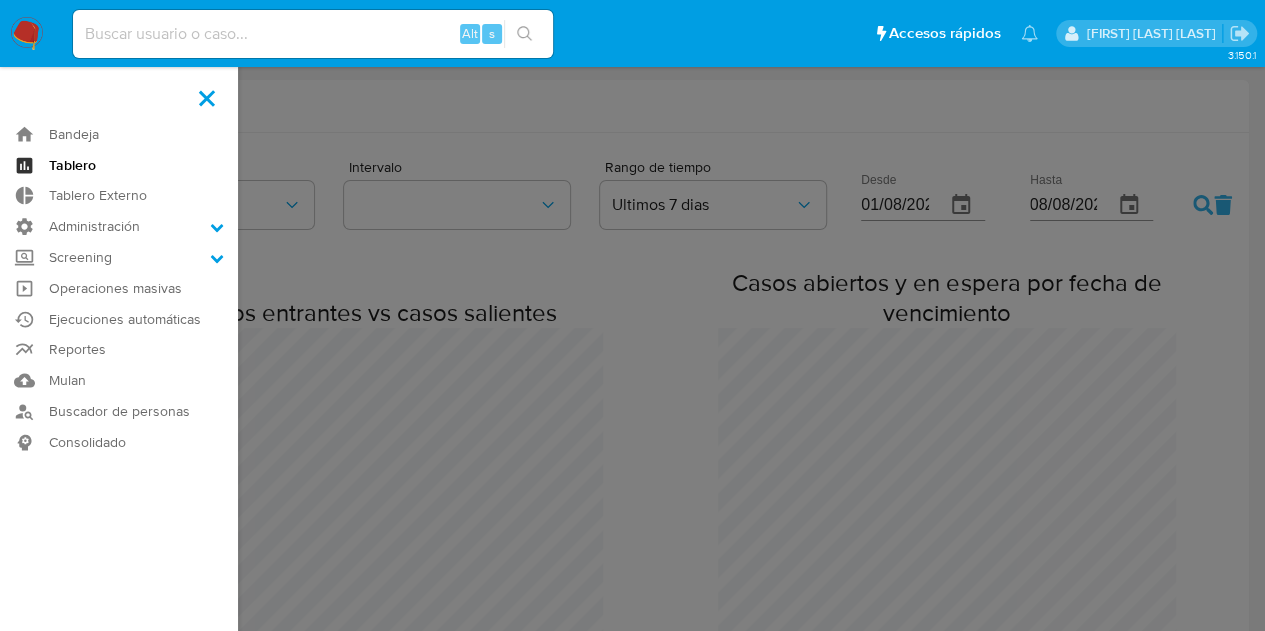click on "Tablero" at bounding box center [119, 165] 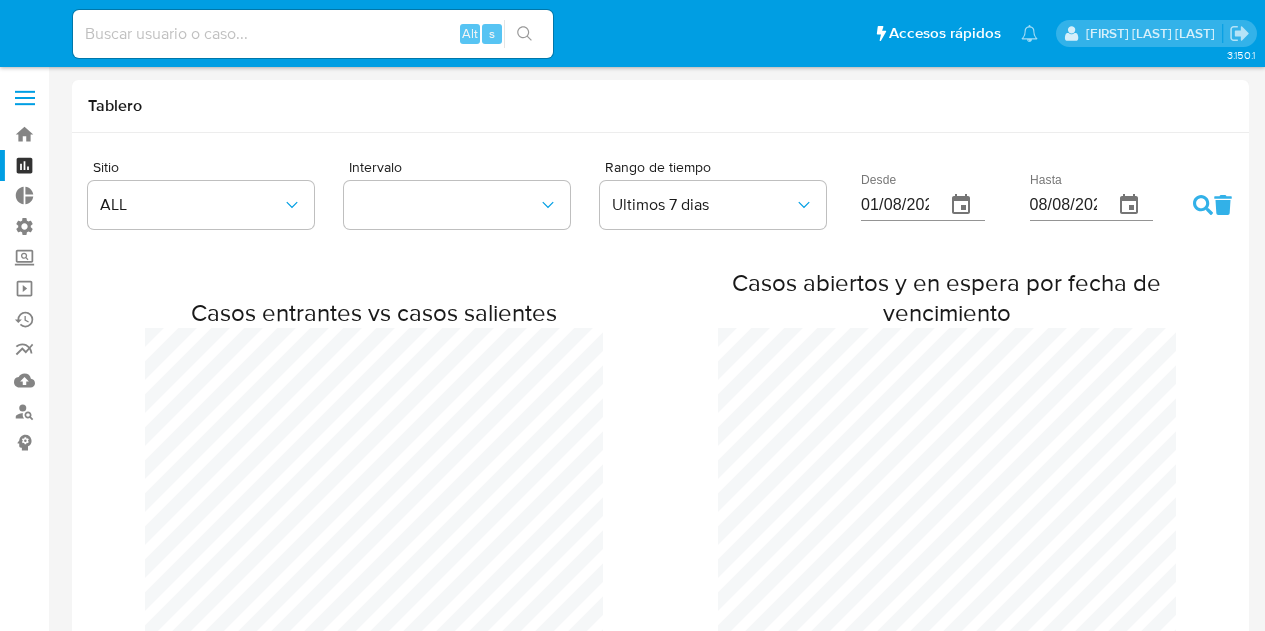 scroll, scrollTop: 0, scrollLeft: 0, axis: both 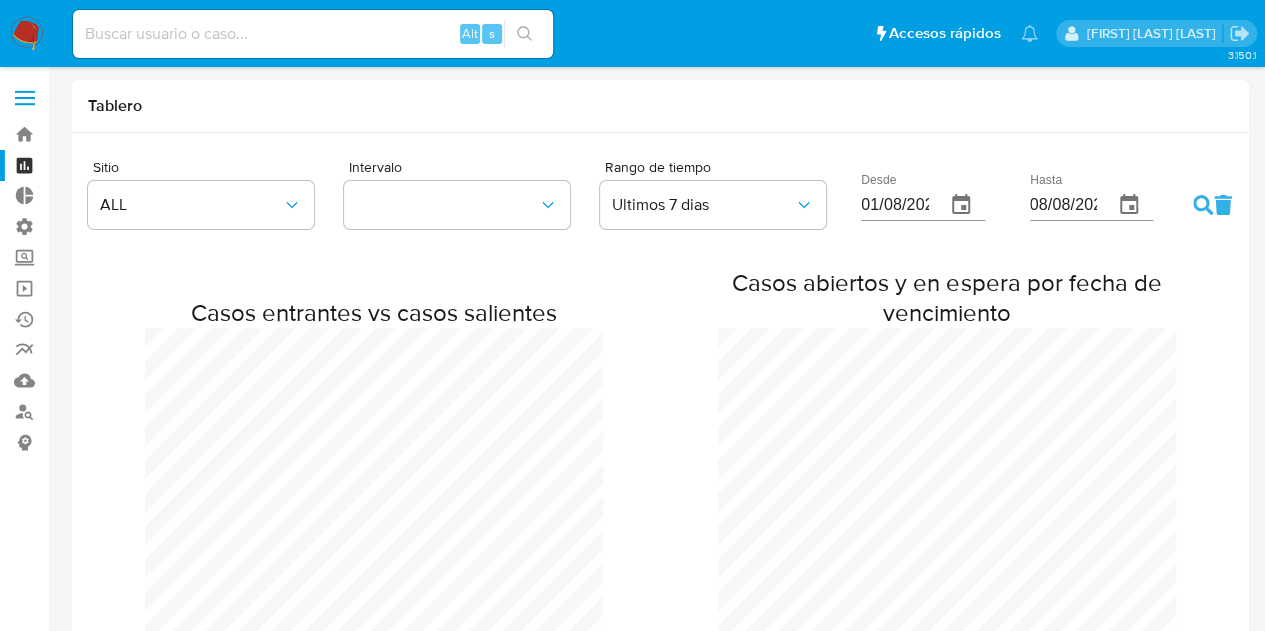 click on "Casos entrantes vs casos salientes Casos abiertos y en espera por fecha de vencimiento" at bounding box center (660, 515) 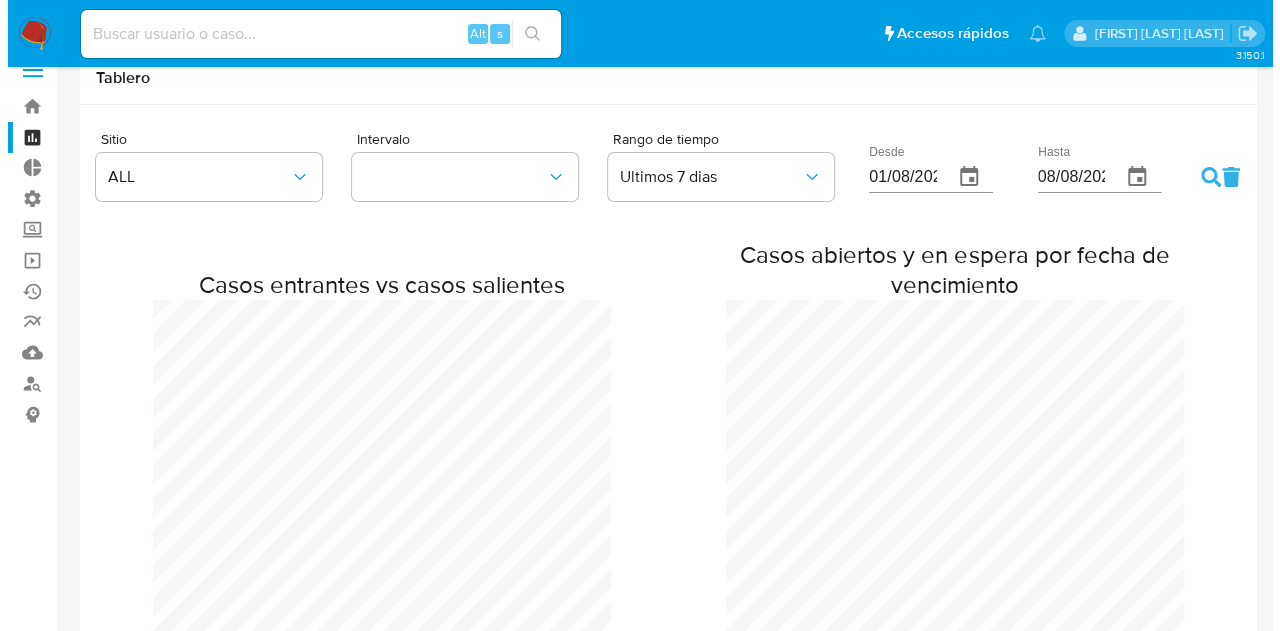 scroll, scrollTop: 0, scrollLeft: 0, axis: both 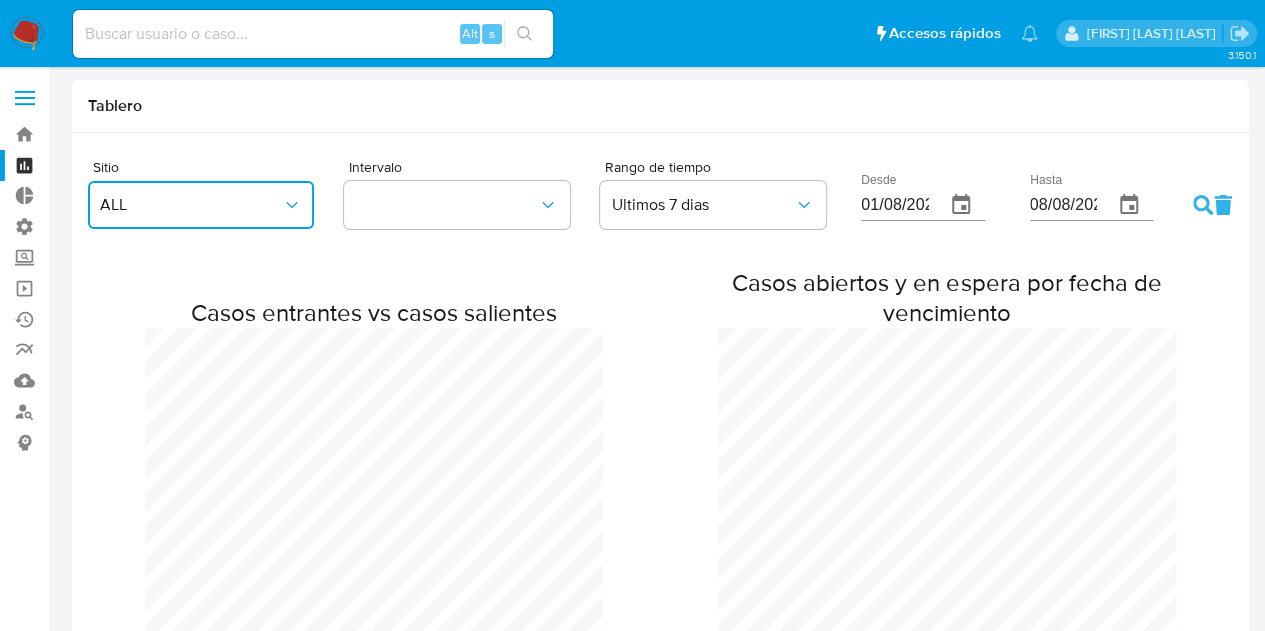 click on "ALL" at bounding box center (201, 205) 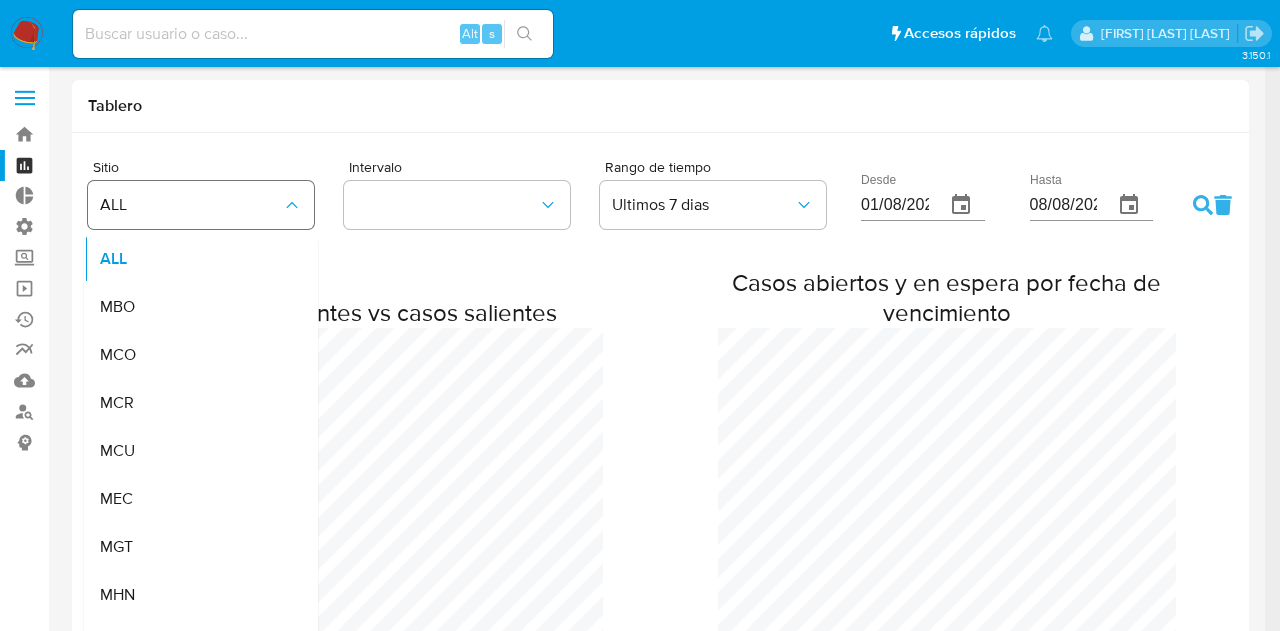 scroll, scrollTop: 998674, scrollLeft: 998734, axis: both 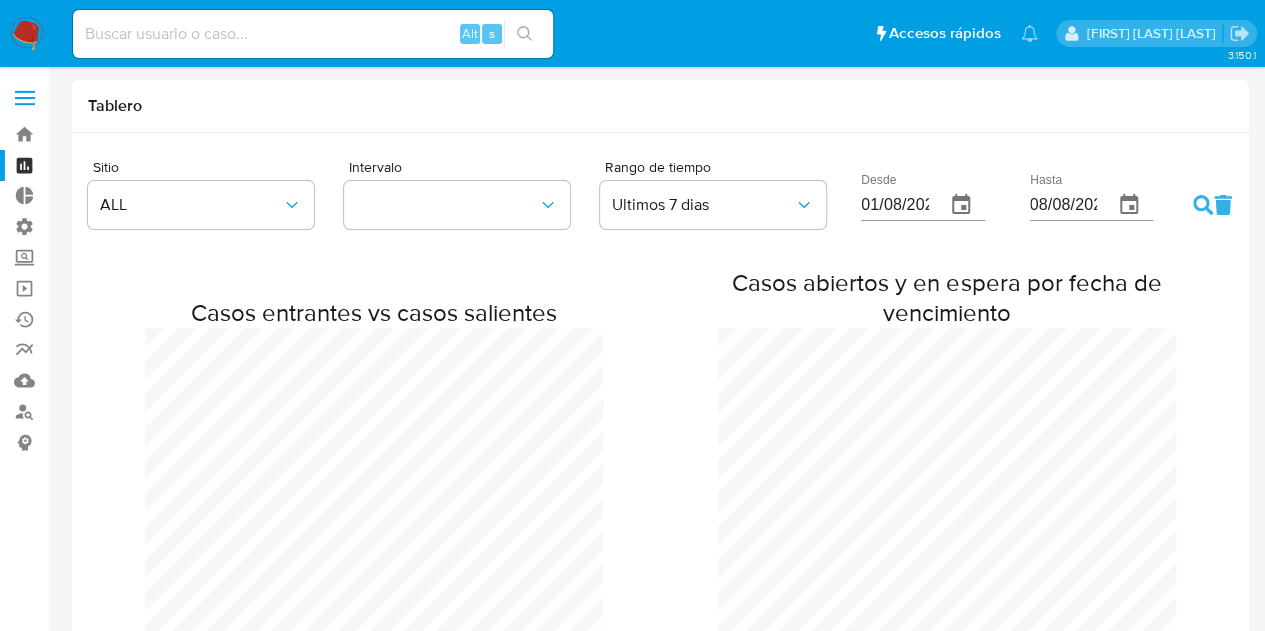 drag, startPoint x: 472, startPoint y: 143, endPoint x: 534, endPoint y: 209, distance: 90.55385 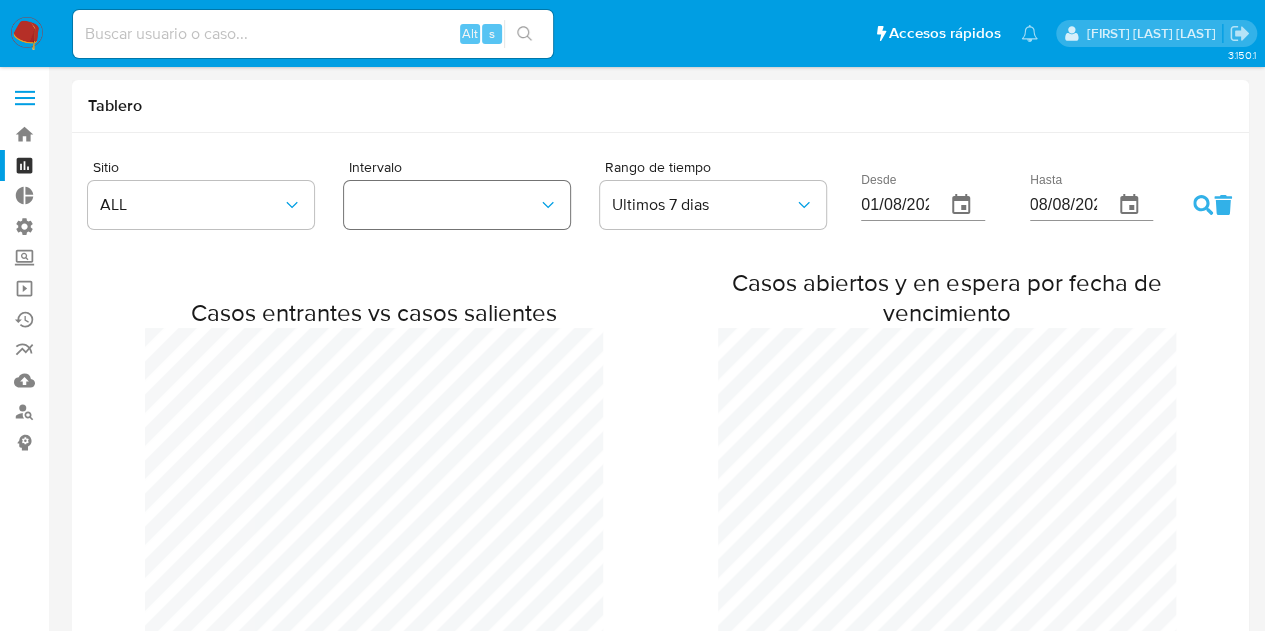 click on "Desde [DATE] Hasta [DATE] Casos entrantes vs casos salientes Casos abiertos y en espera por fecha de vencimiento Casos por fecha de creación" at bounding box center [660, 723] 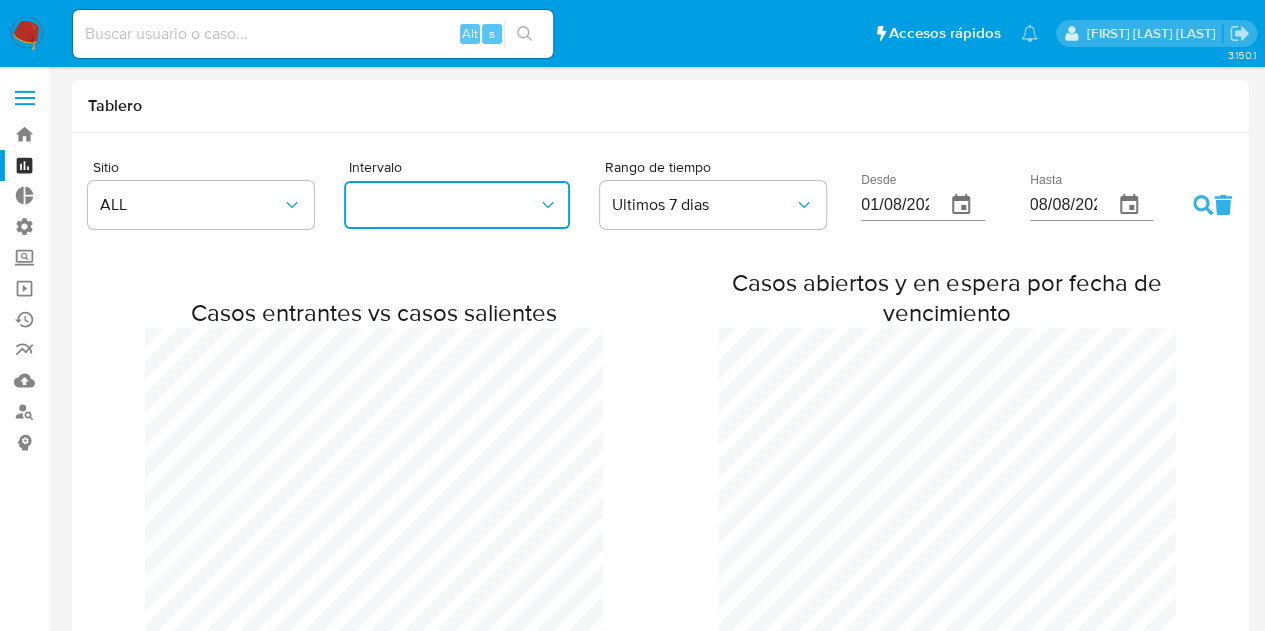click at bounding box center (457, 205) 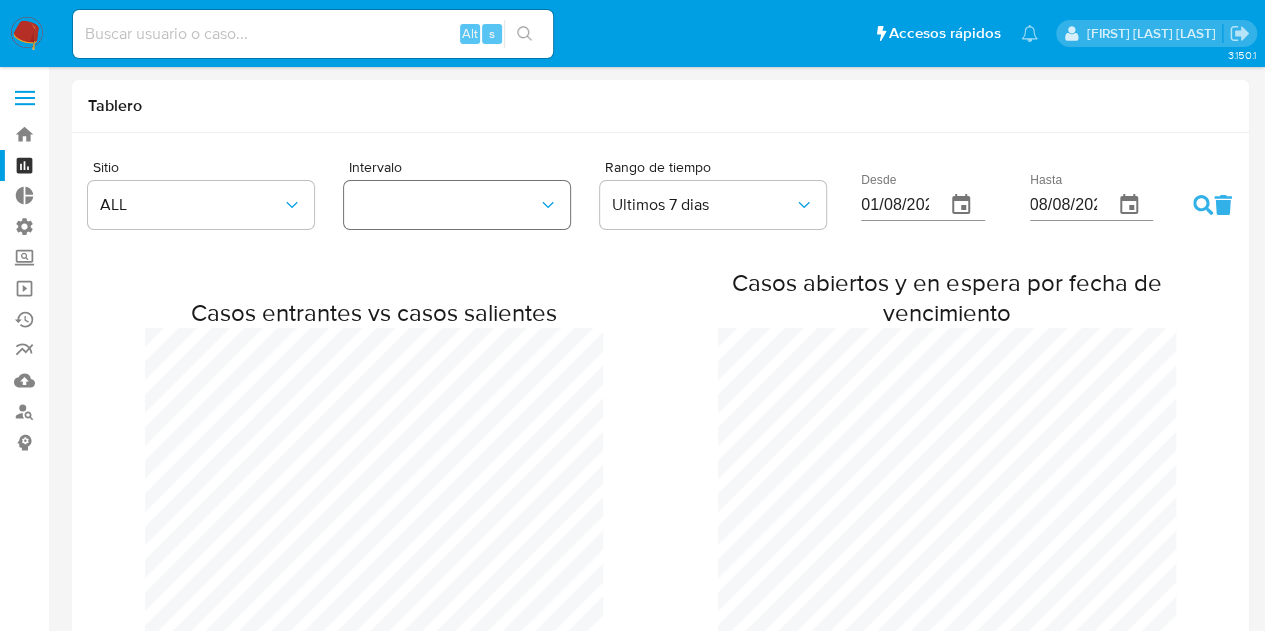 scroll, scrollTop: 998674, scrollLeft: 998734, axis: both 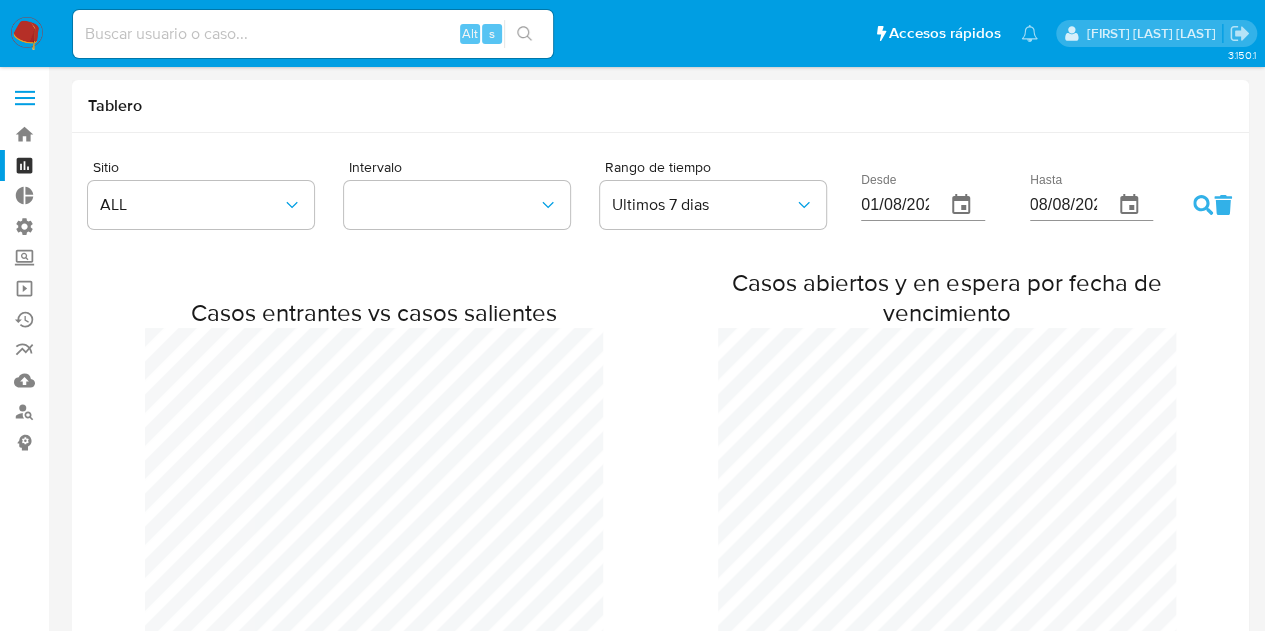 click on "Rango de tiempo Ultimos 7 dias" at bounding box center [728, 198] 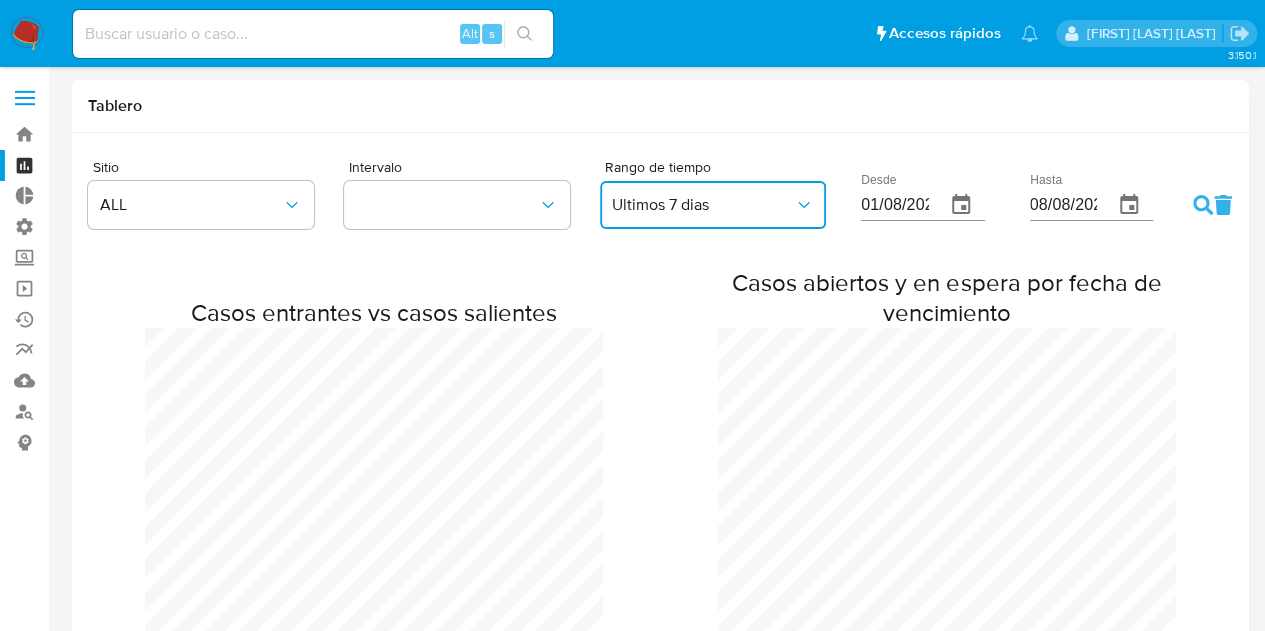 click on "Ultimos 7 dias" at bounding box center (713, 205) 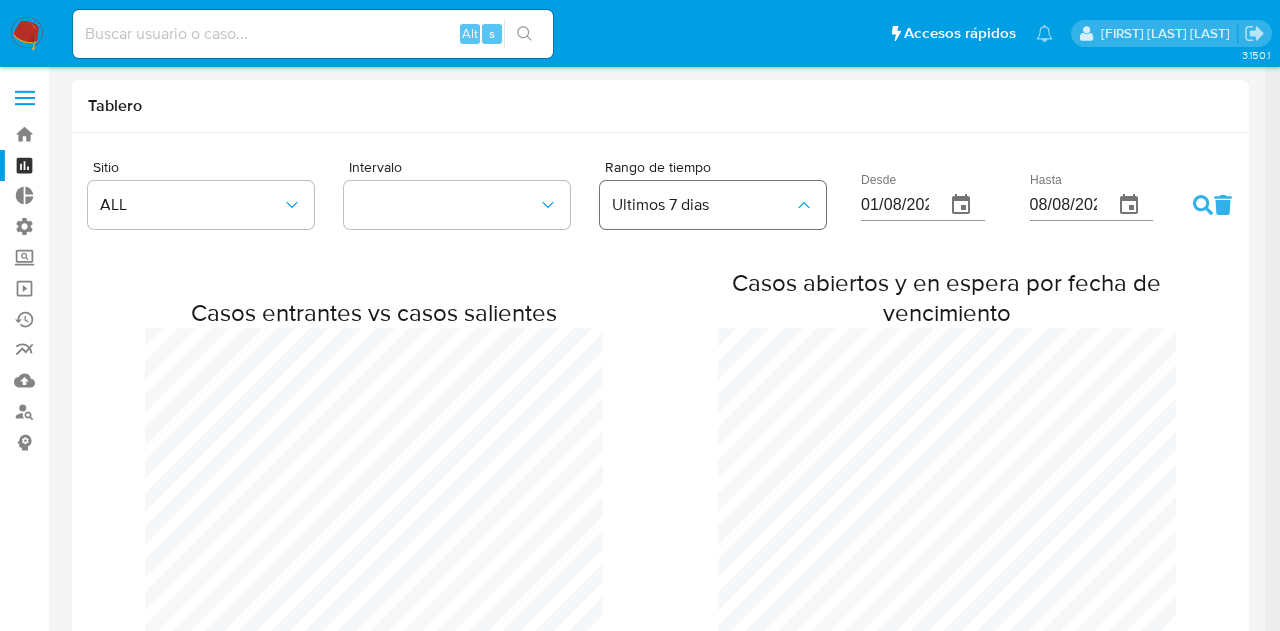 scroll, scrollTop: 998674, scrollLeft: 998734, axis: both 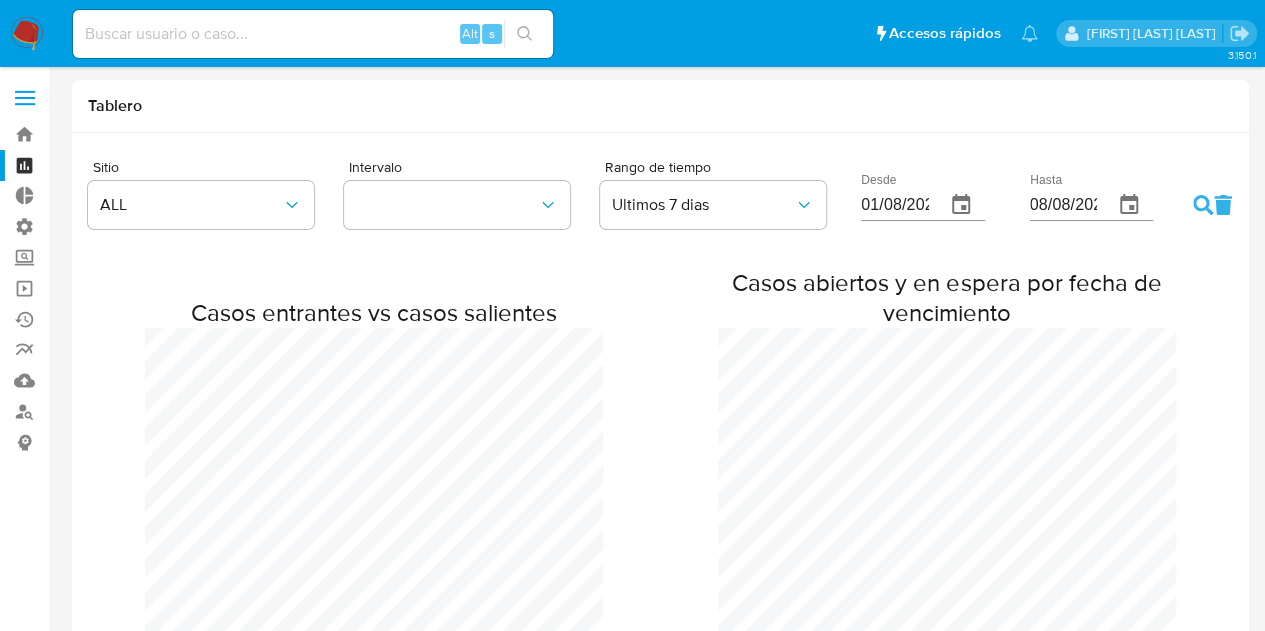 click on "Desde [DATE] Hasta [DATE] Casos entrantes vs casos salientes Casos abiertos y en espera por fecha de vencimiento Casos por fecha de creación" at bounding box center [660, 723] 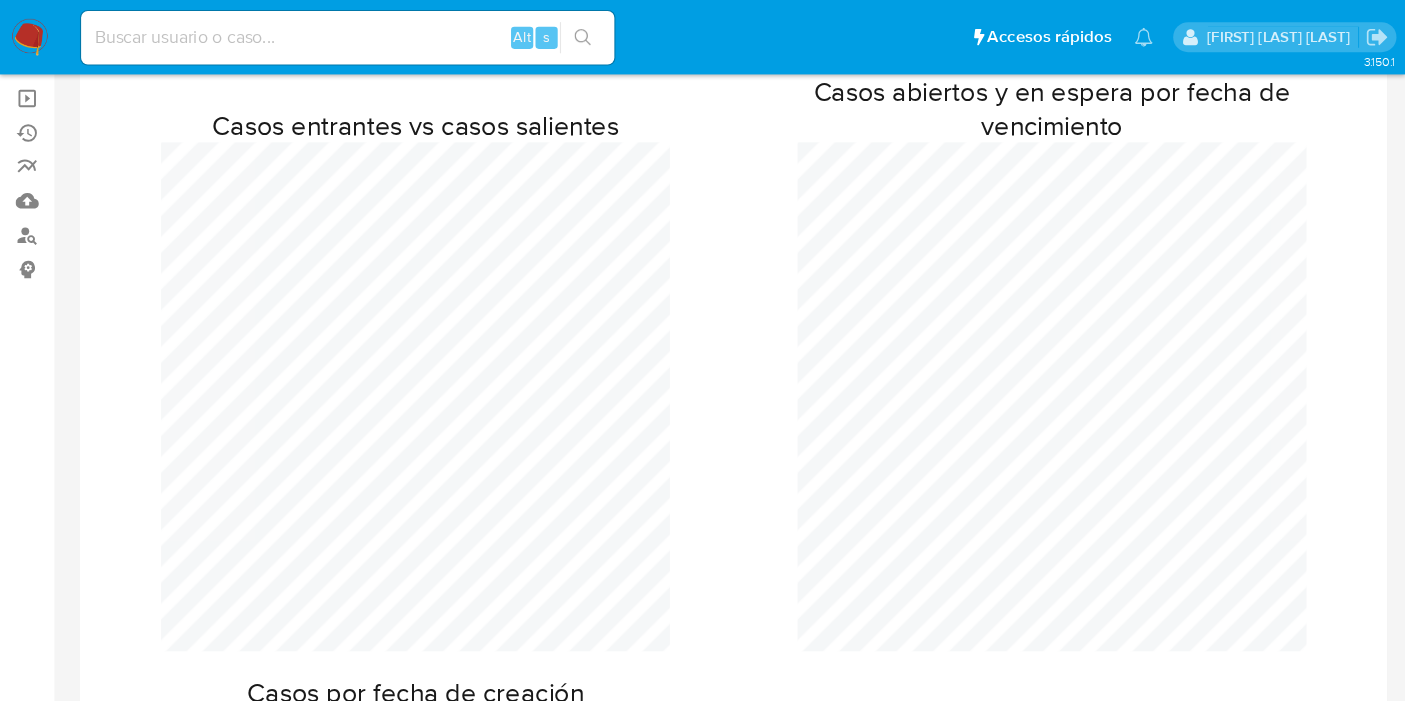 scroll, scrollTop: 200, scrollLeft: 0, axis: vertical 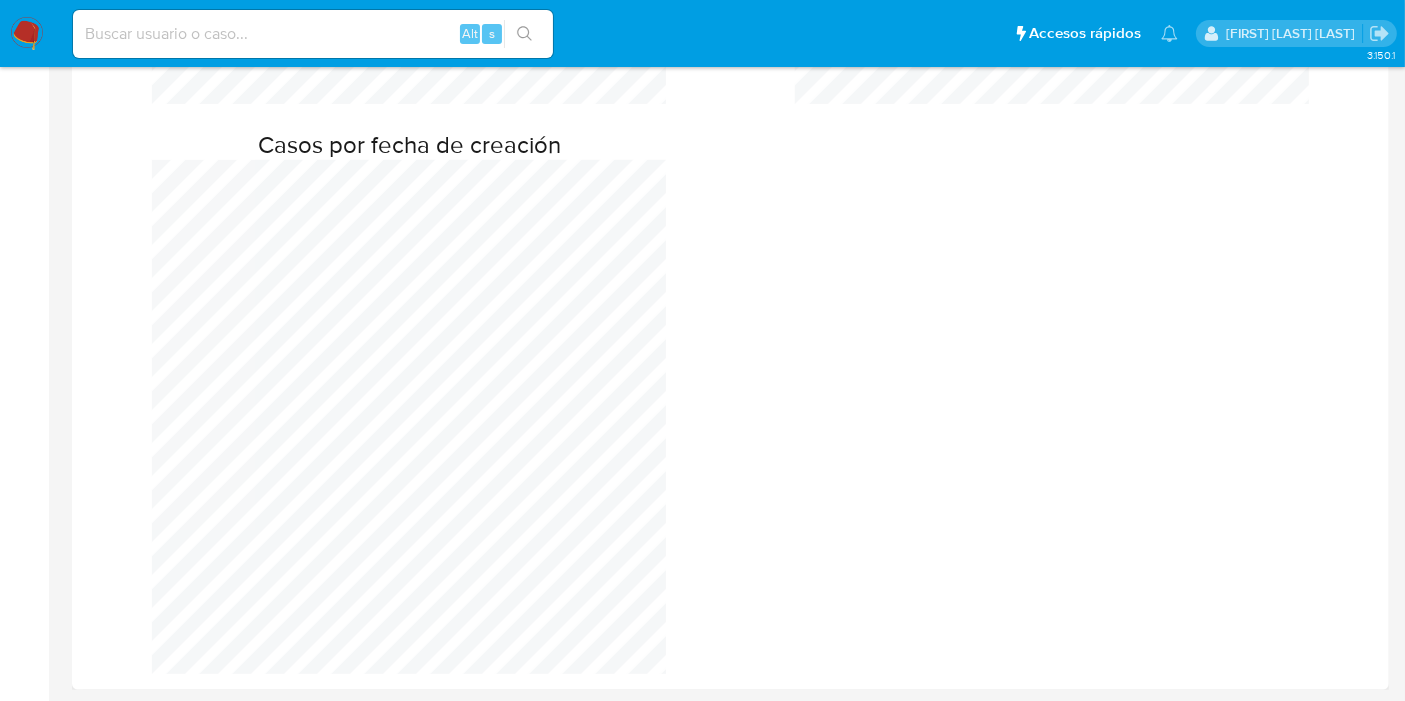 drag, startPoint x: 826, startPoint y: 398, endPoint x: 855, endPoint y: 443, distance: 53.535034 